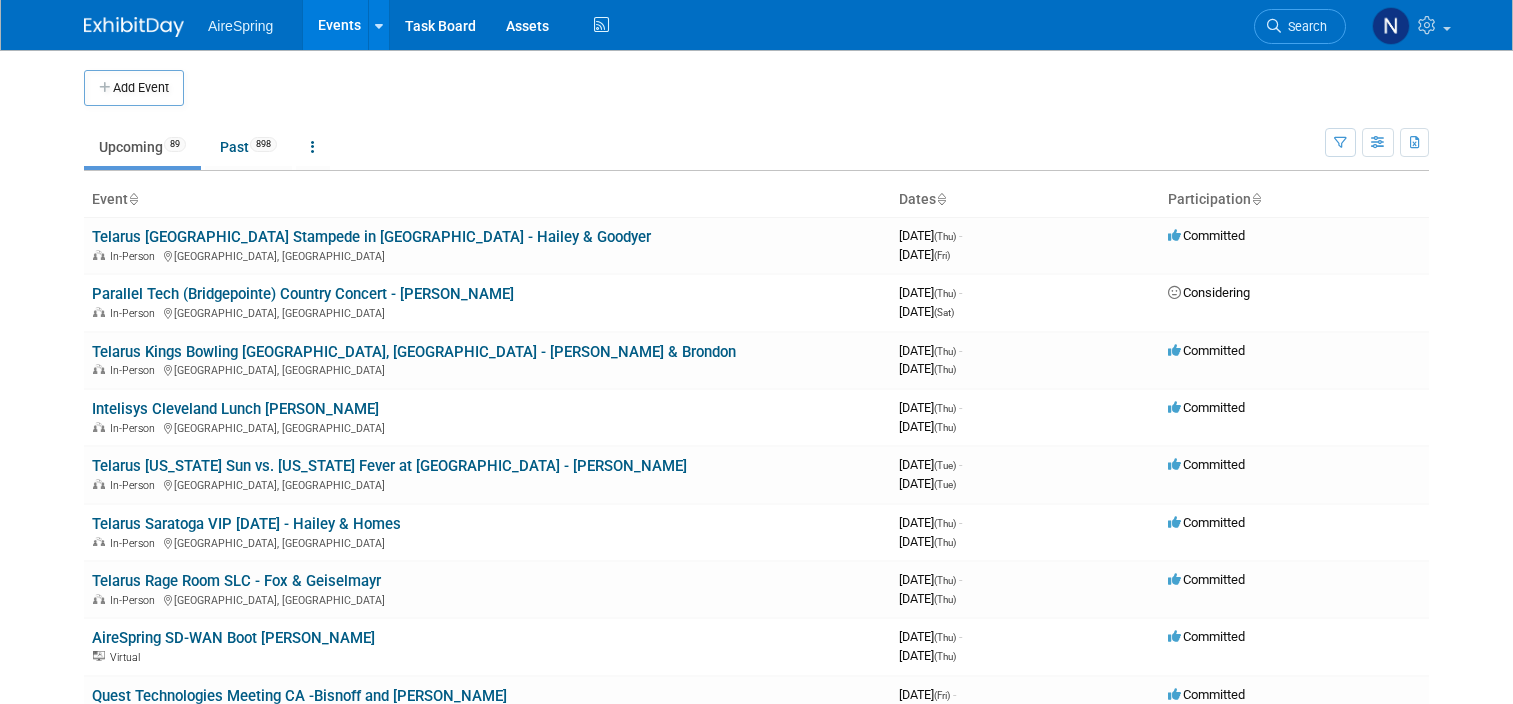 scroll, scrollTop: 498, scrollLeft: 0, axis: vertical 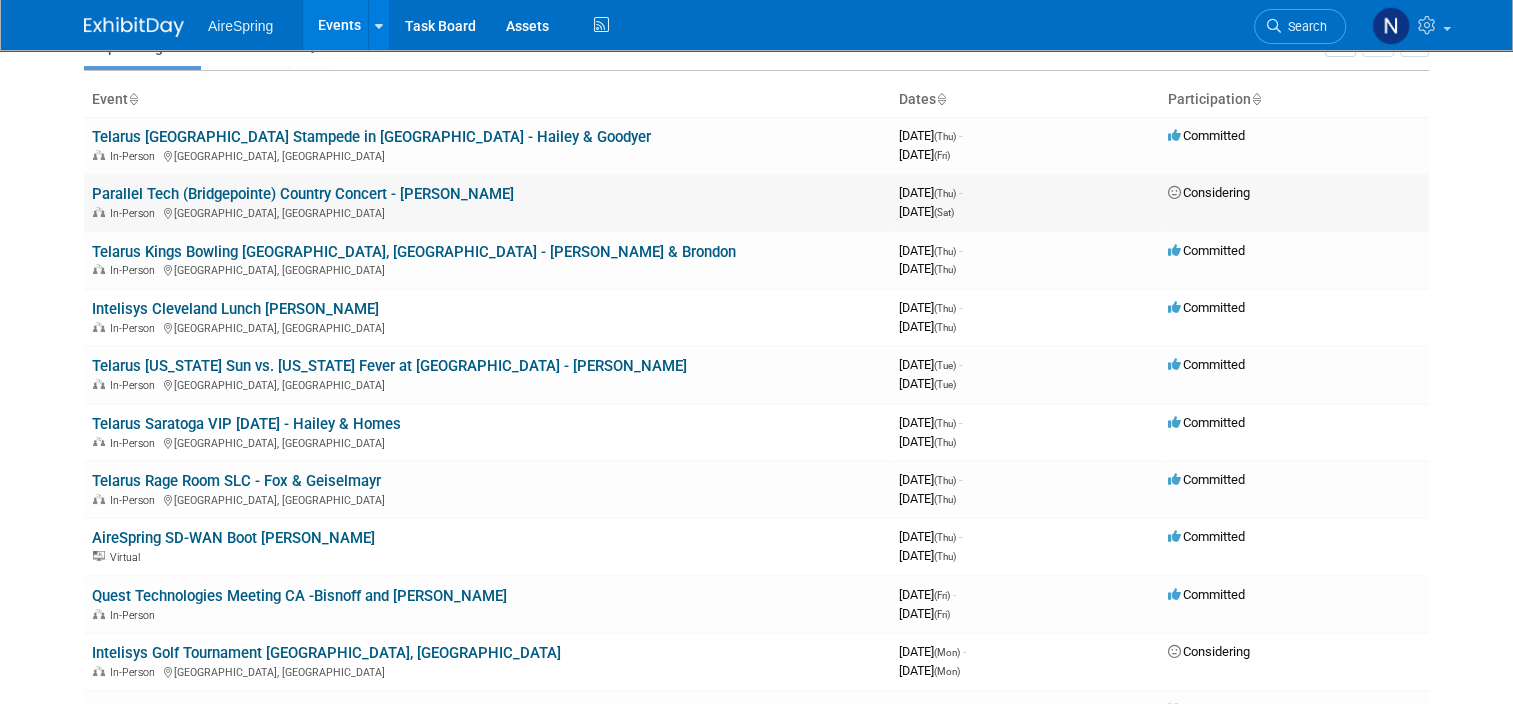 click on "Parallel Tech (Bridgepointe) Country Concert - [PERSON_NAME]" at bounding box center [303, 194] 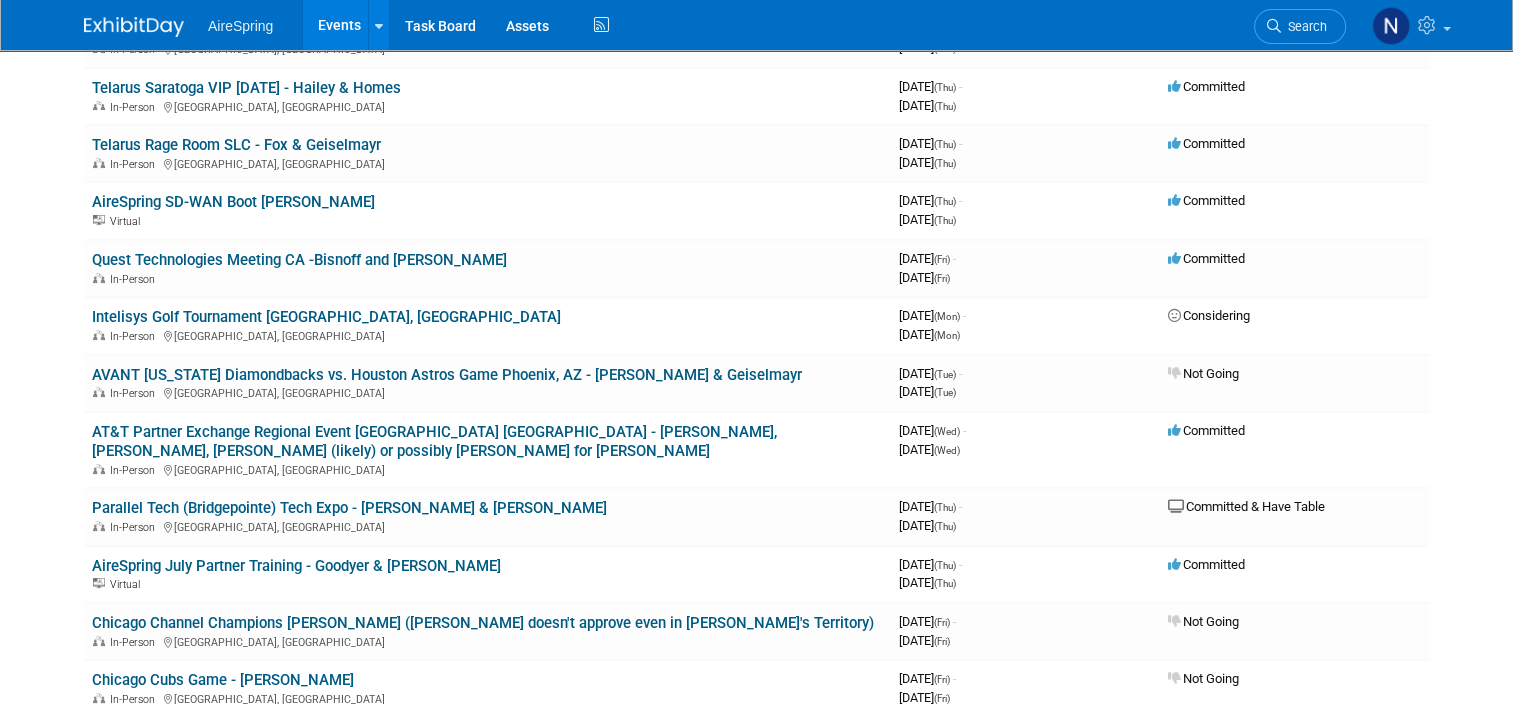 scroll, scrollTop: 500, scrollLeft: 0, axis: vertical 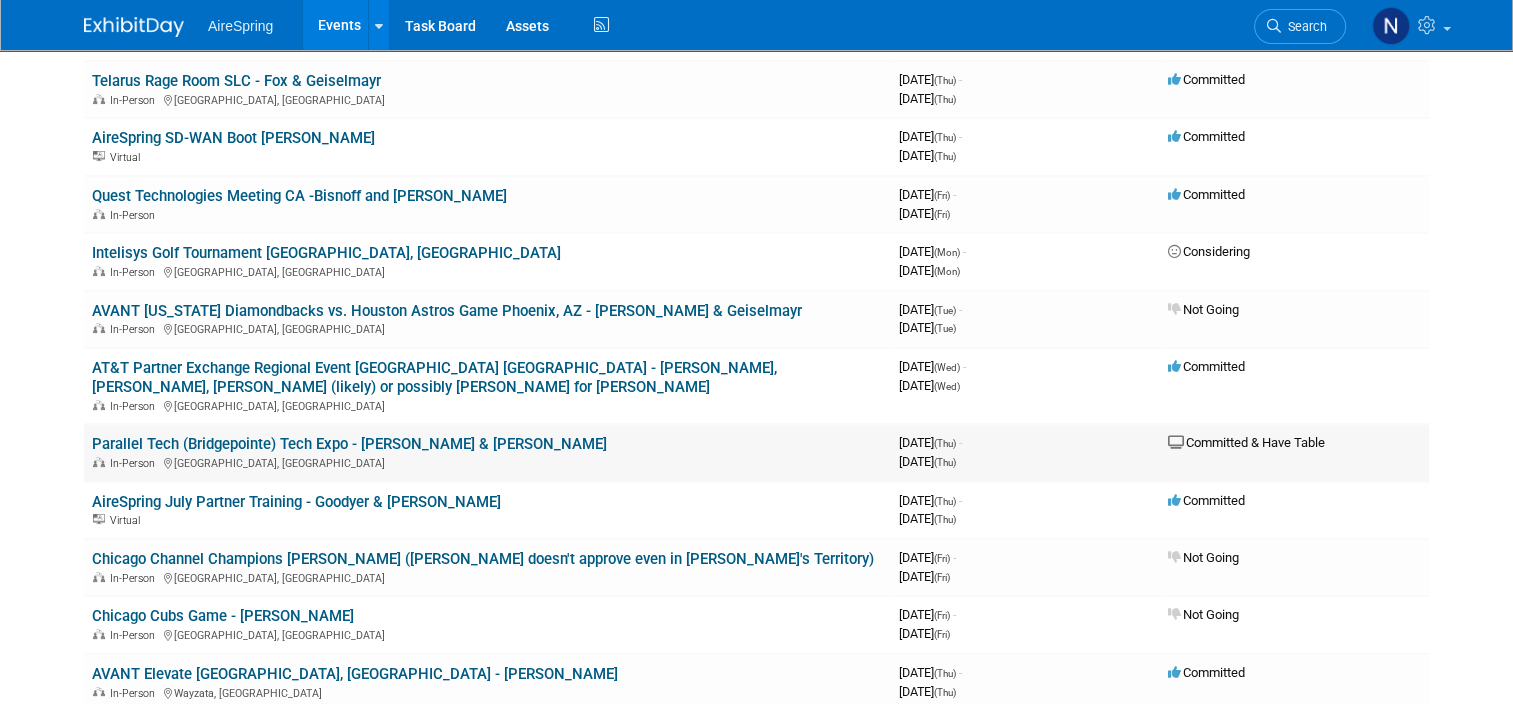 click on "Parallel Tech (Bridgepointe) Tech Expo - [PERSON_NAME] & [PERSON_NAME]" at bounding box center (349, 444) 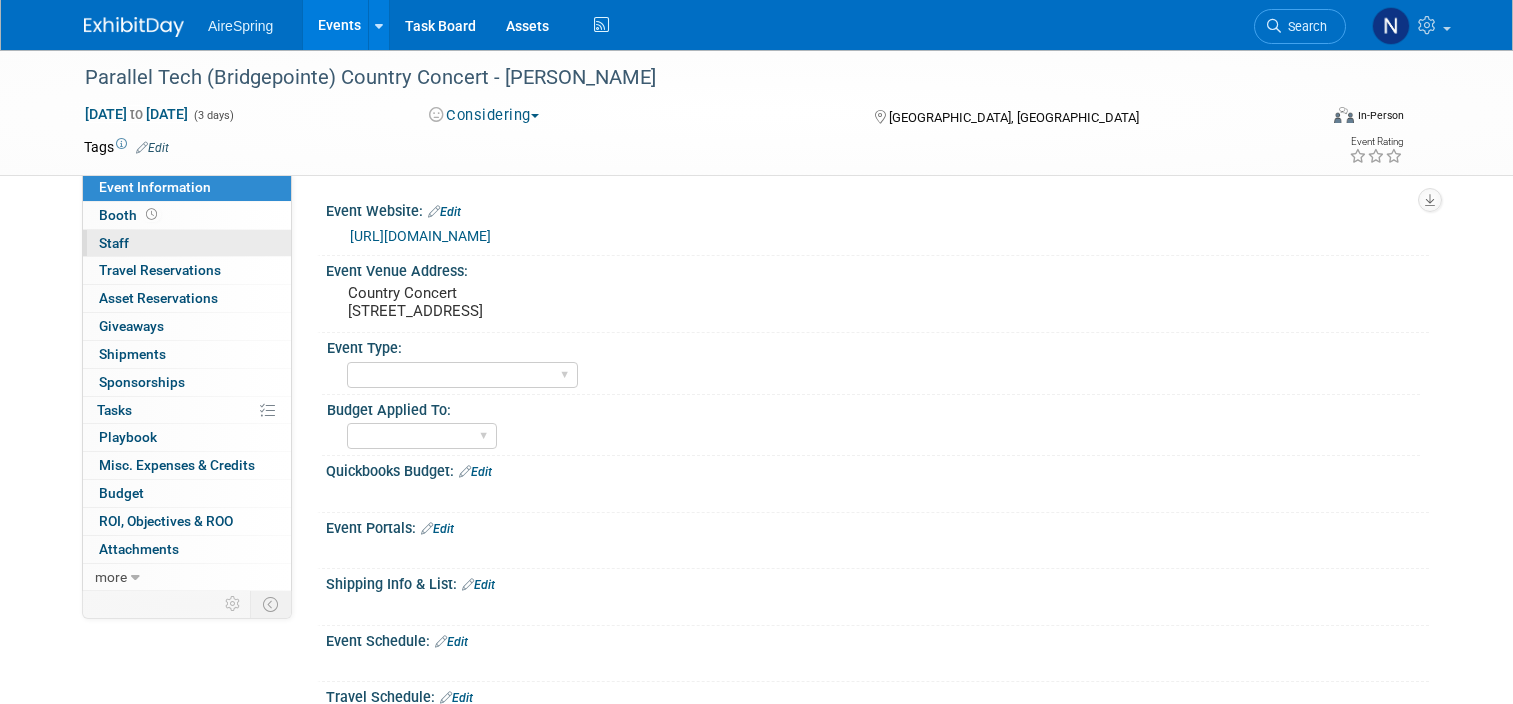 scroll, scrollTop: 0, scrollLeft: 0, axis: both 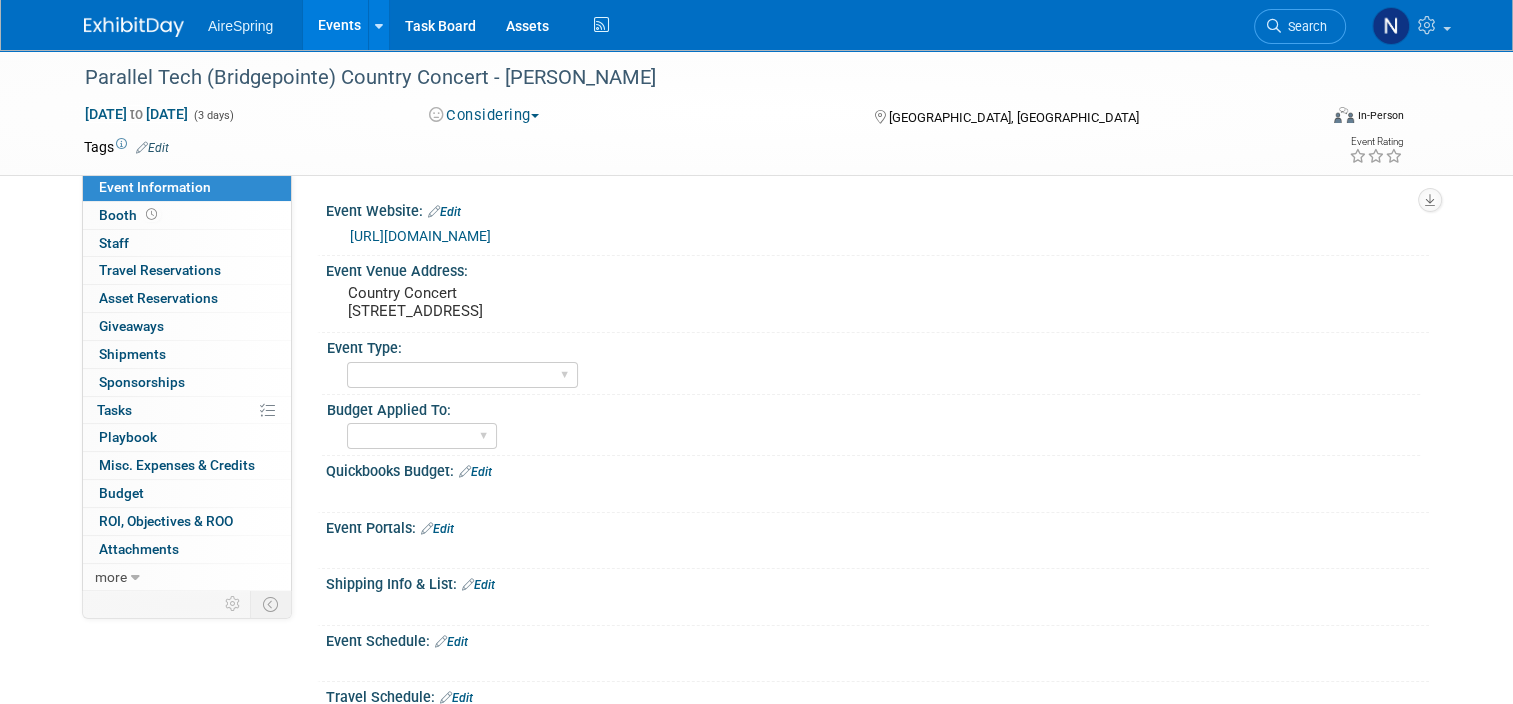 click on "Considering" at bounding box center [484, 115] 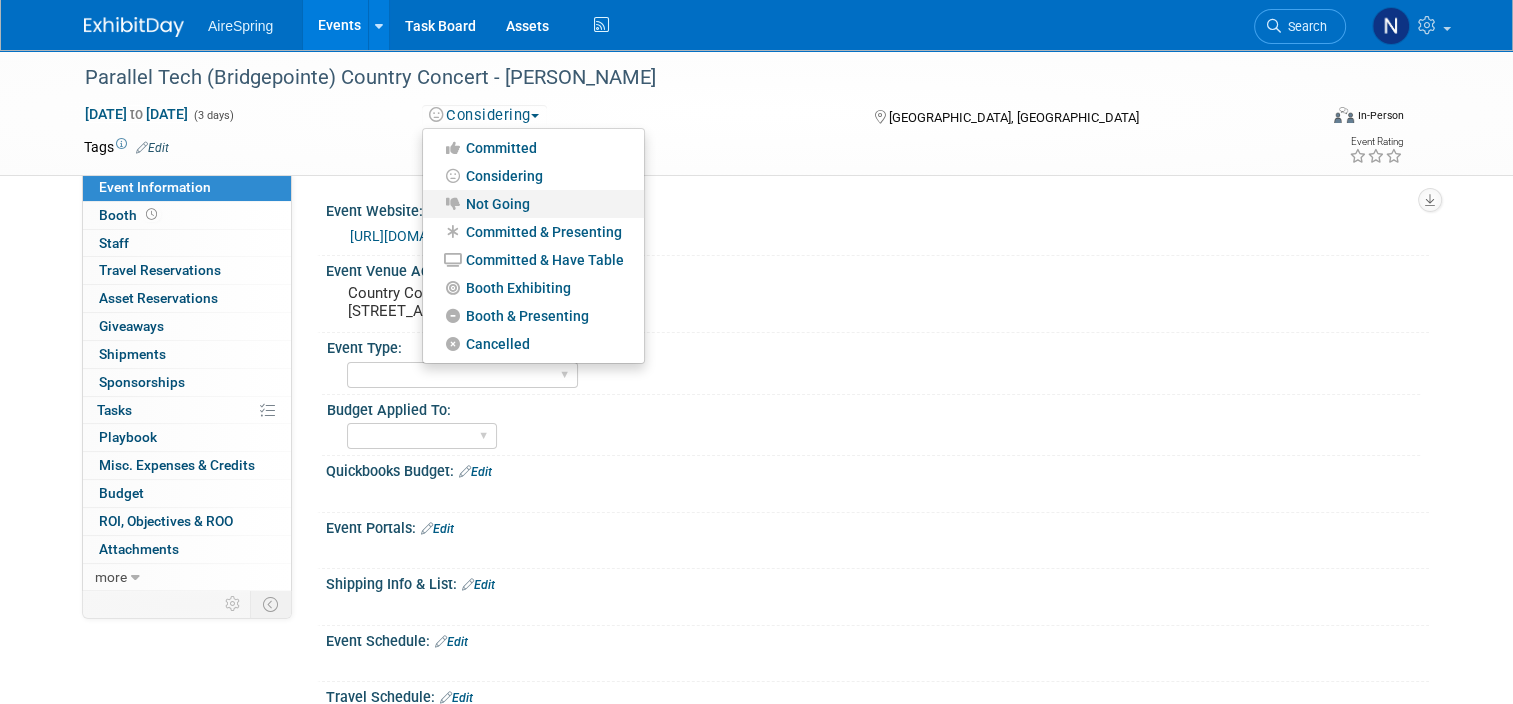 click on "Not Going" at bounding box center (533, 204) 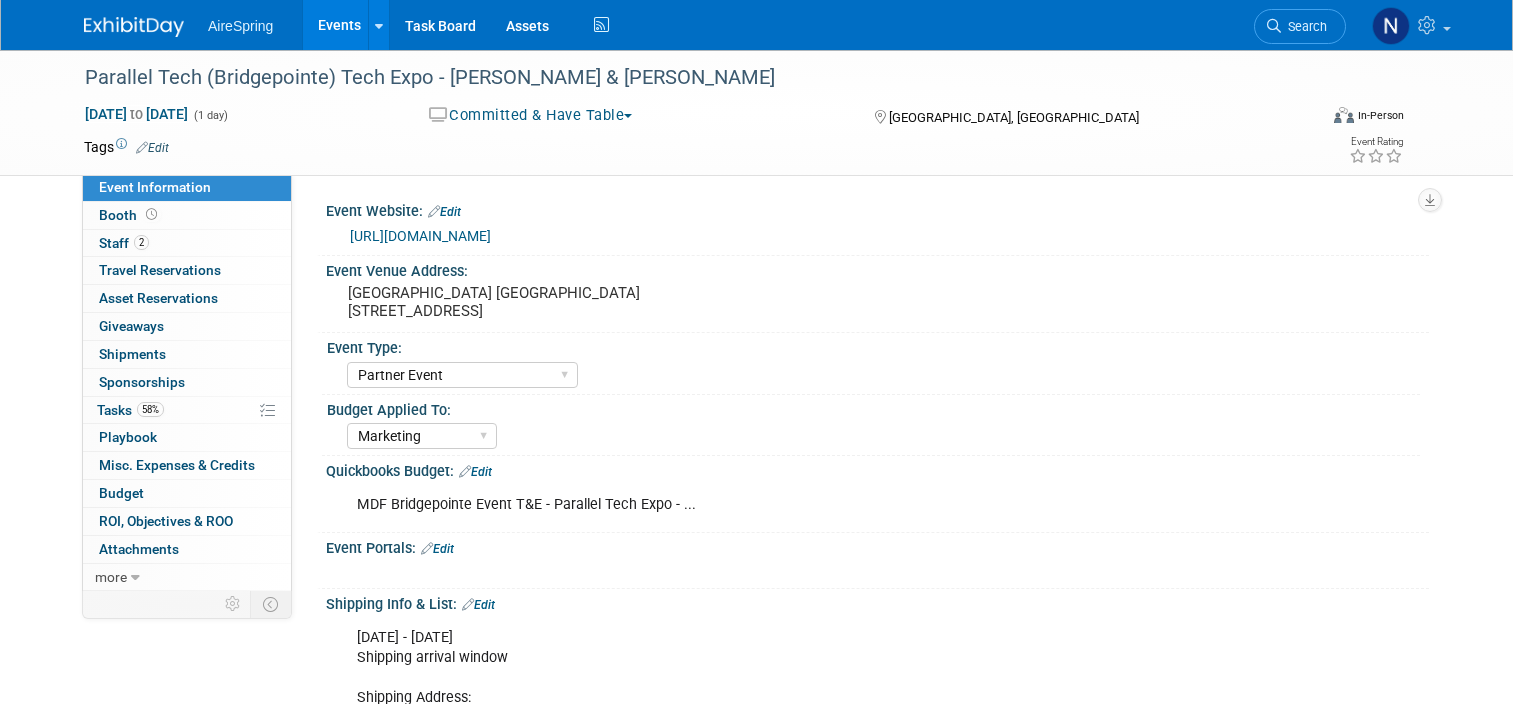 select on "Partner Event" 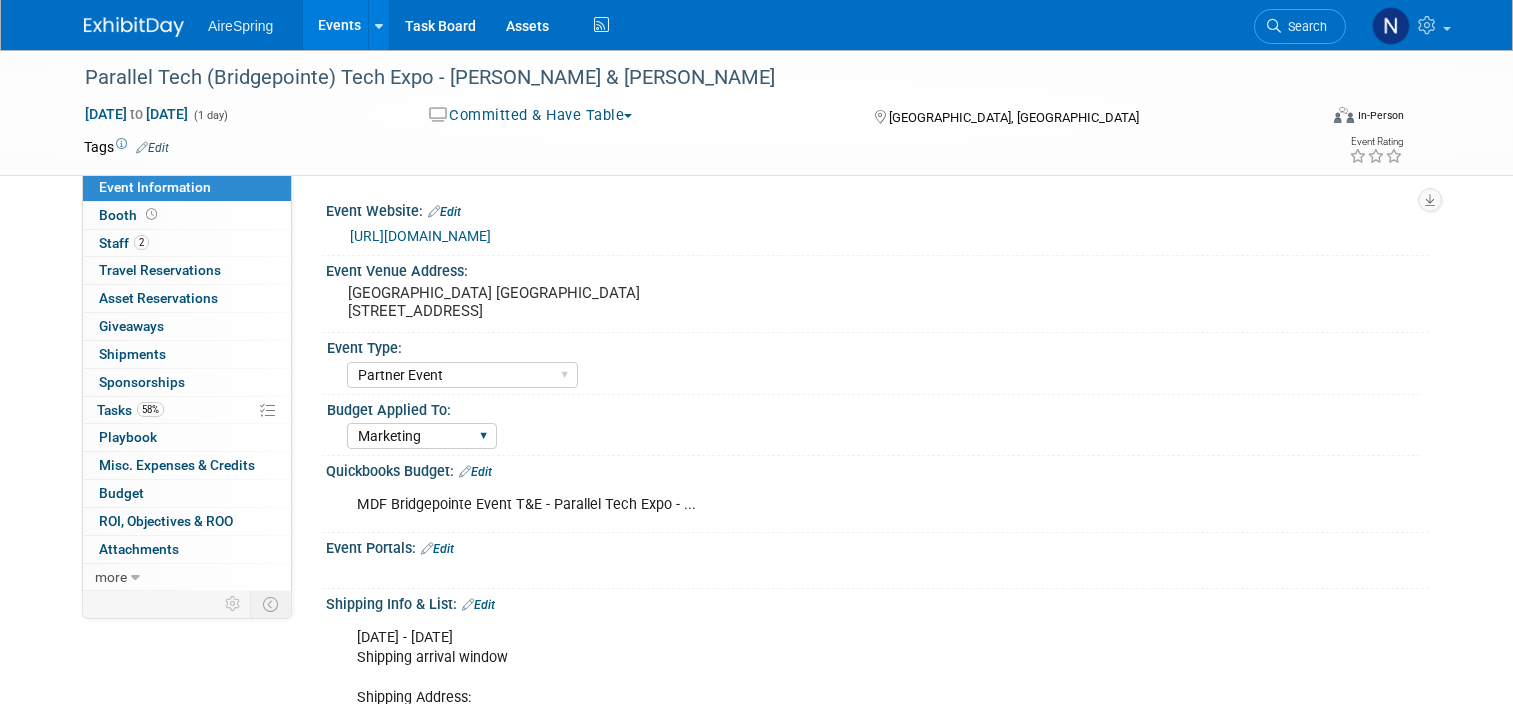 scroll, scrollTop: 0, scrollLeft: 0, axis: both 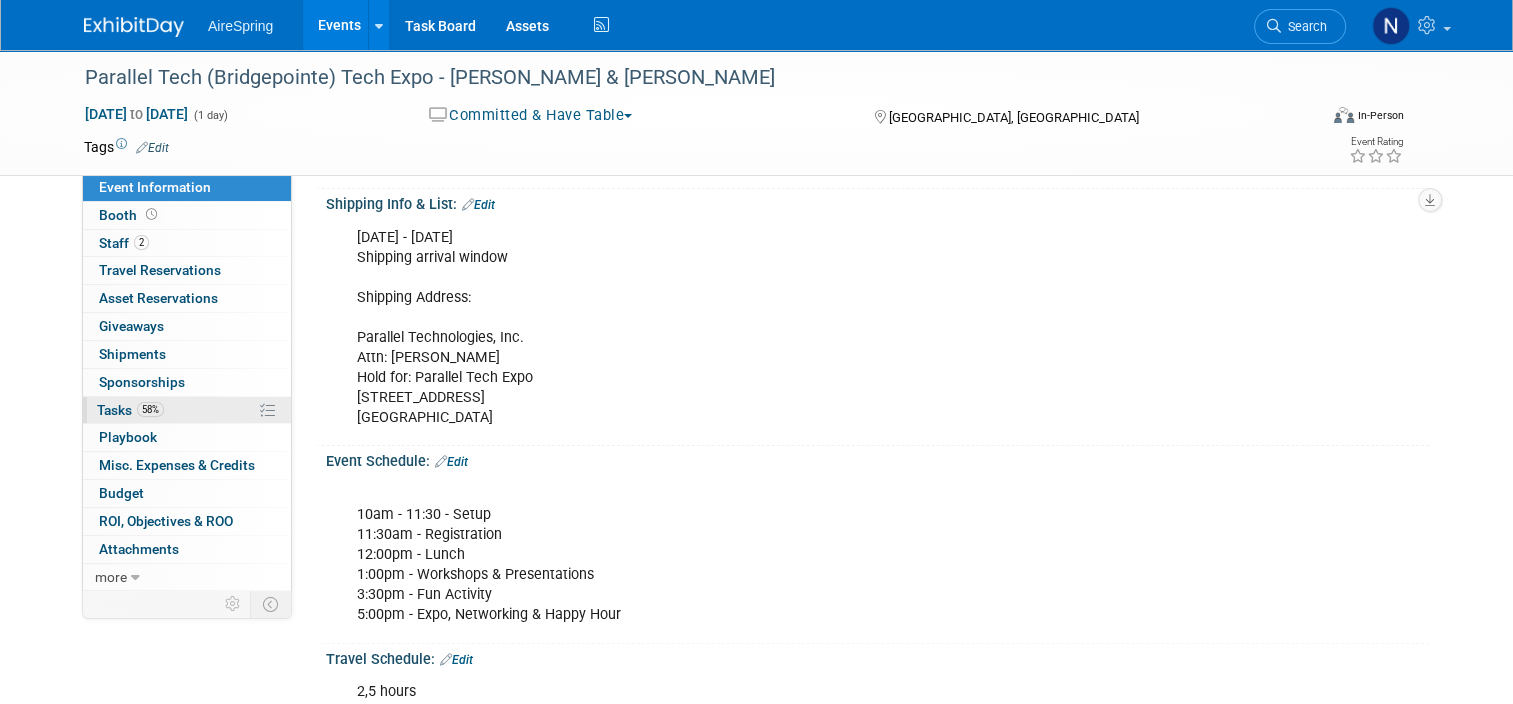 click on "58%" at bounding box center (150, 409) 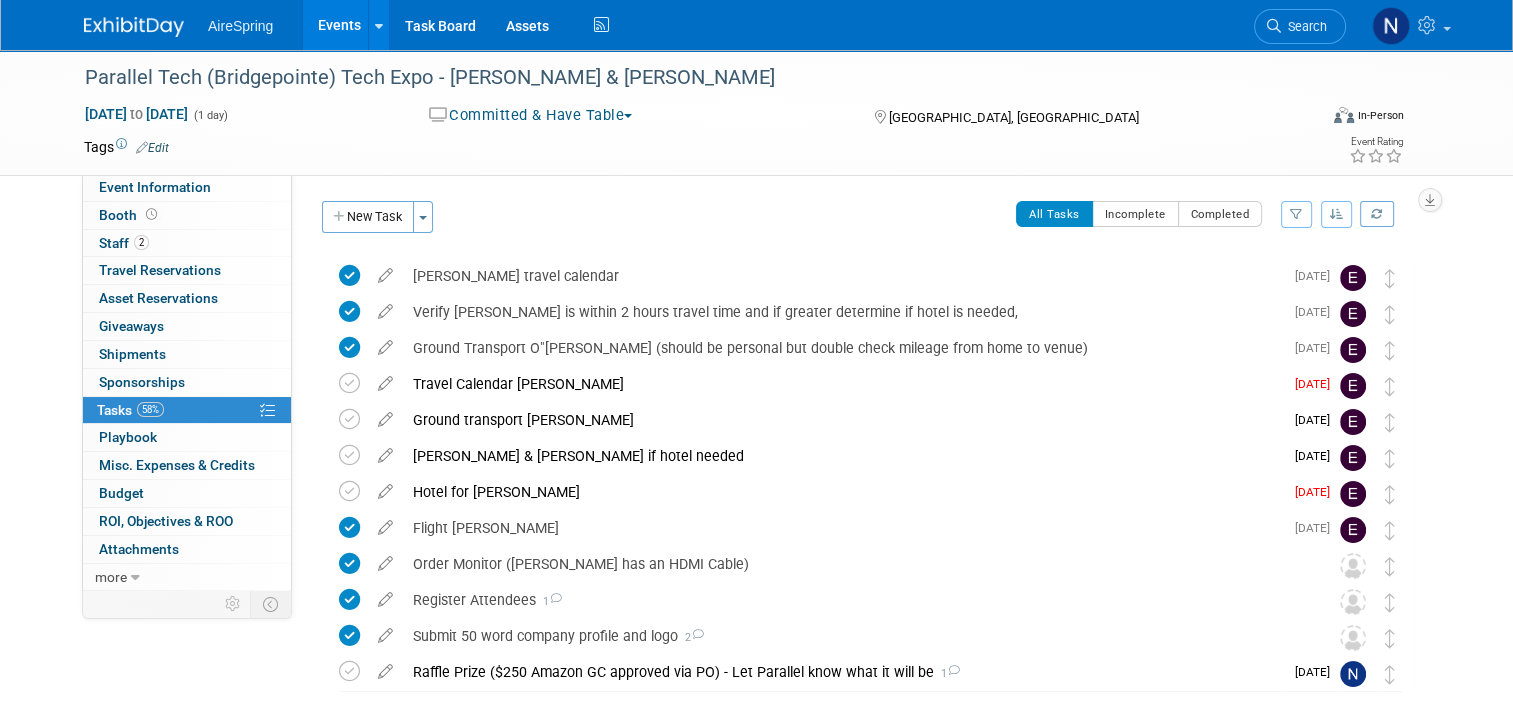 scroll, scrollTop: 100, scrollLeft: 0, axis: vertical 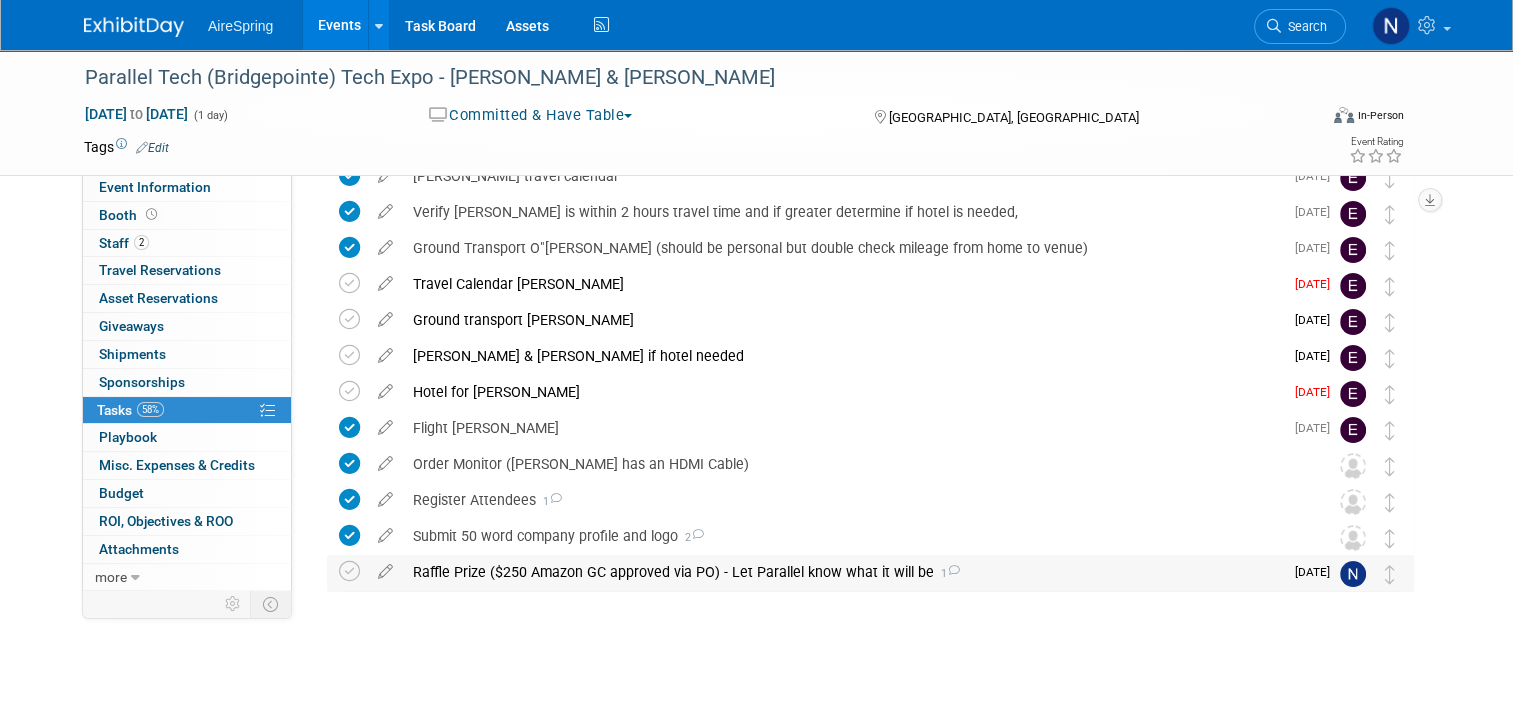 click on "Raffle Prize ($250 Amazon GC approved via PO) - Let Parallel know what it will be
1" at bounding box center (843, 572) 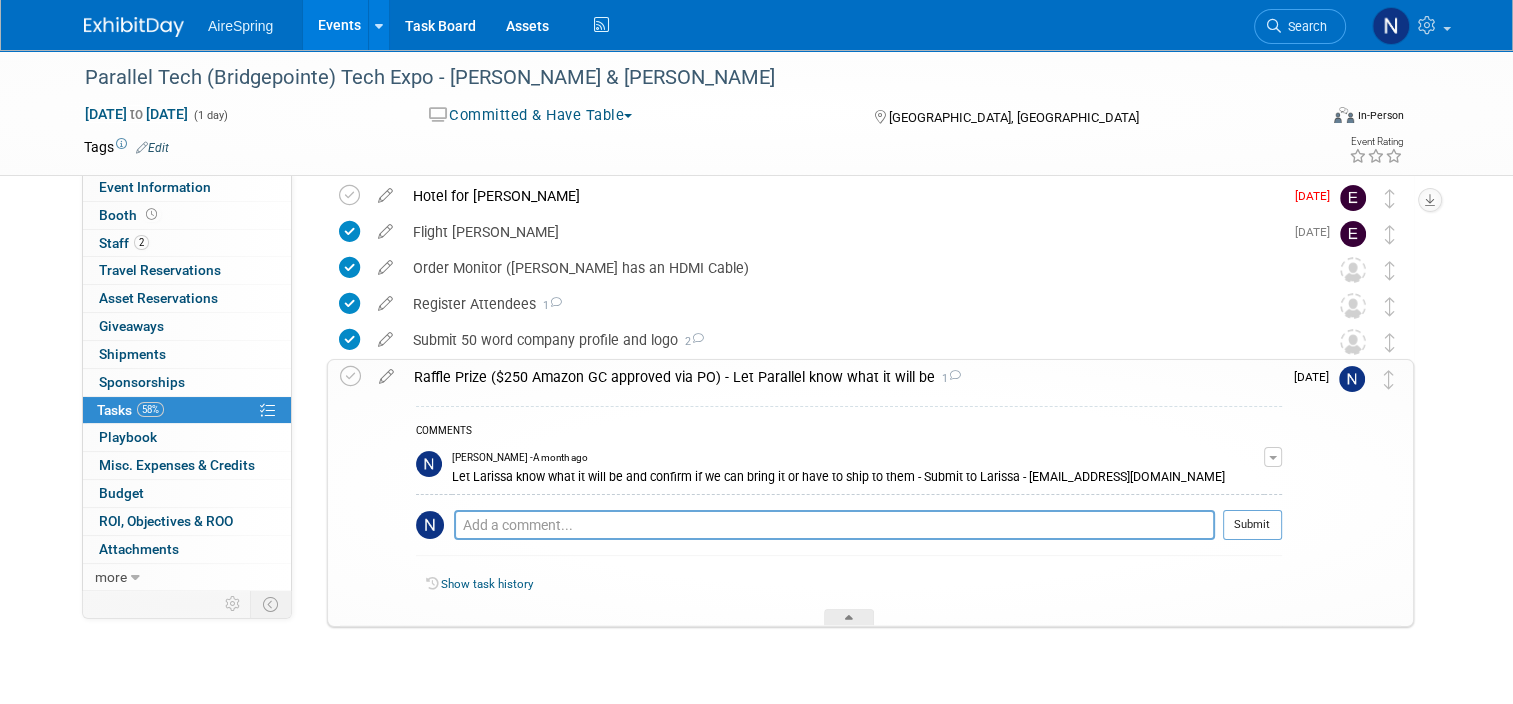 scroll, scrollTop: 300, scrollLeft: 0, axis: vertical 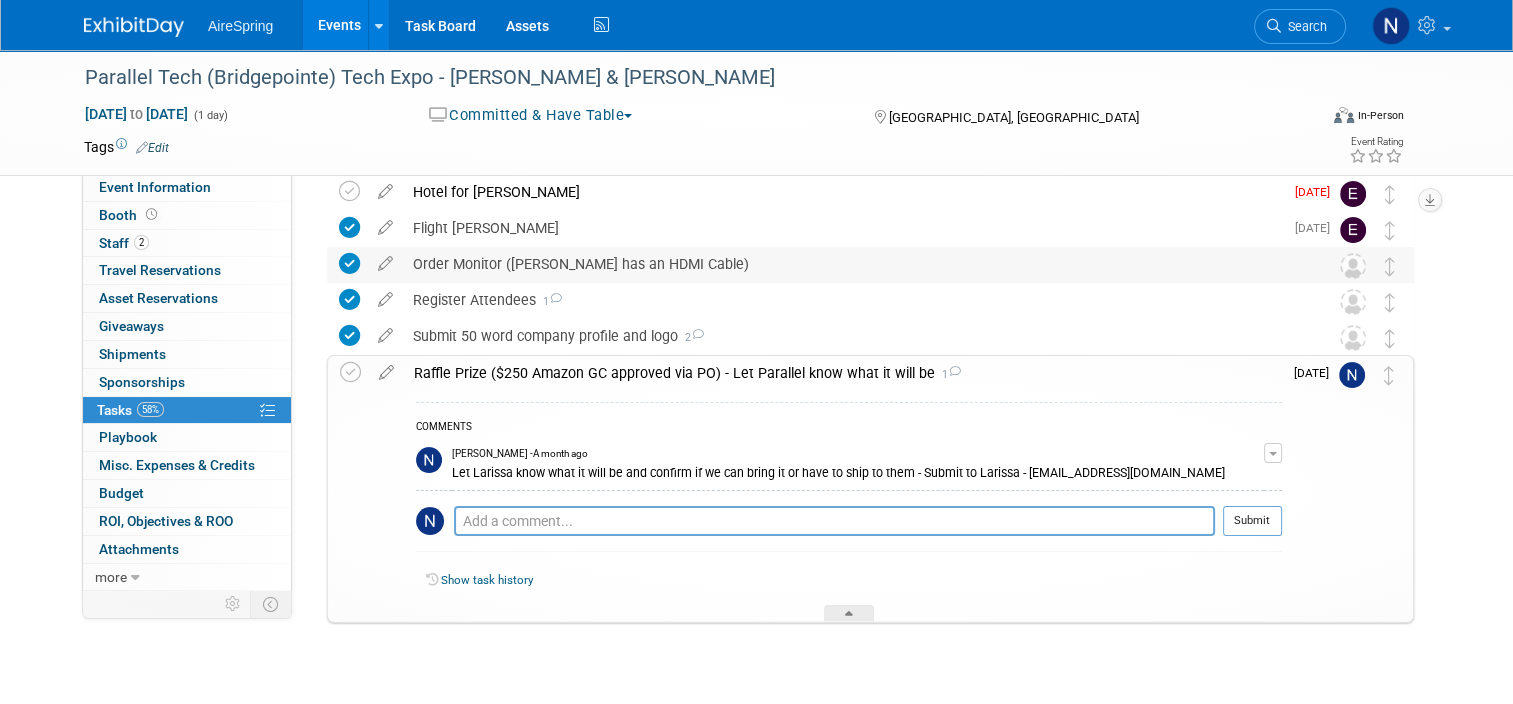 click on "Order Monitor (Jason has an HDMI Cable)" at bounding box center [851, 264] 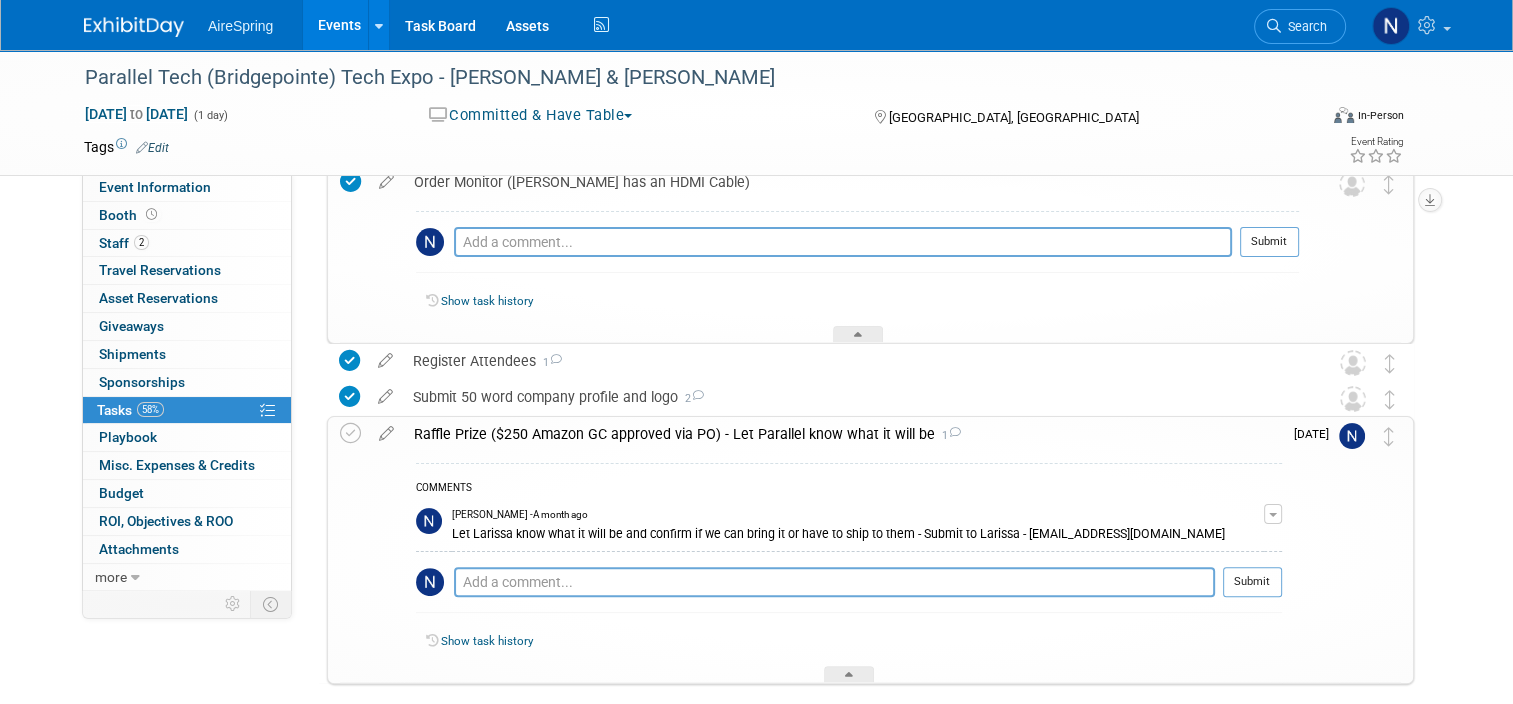 scroll, scrollTop: 400, scrollLeft: 0, axis: vertical 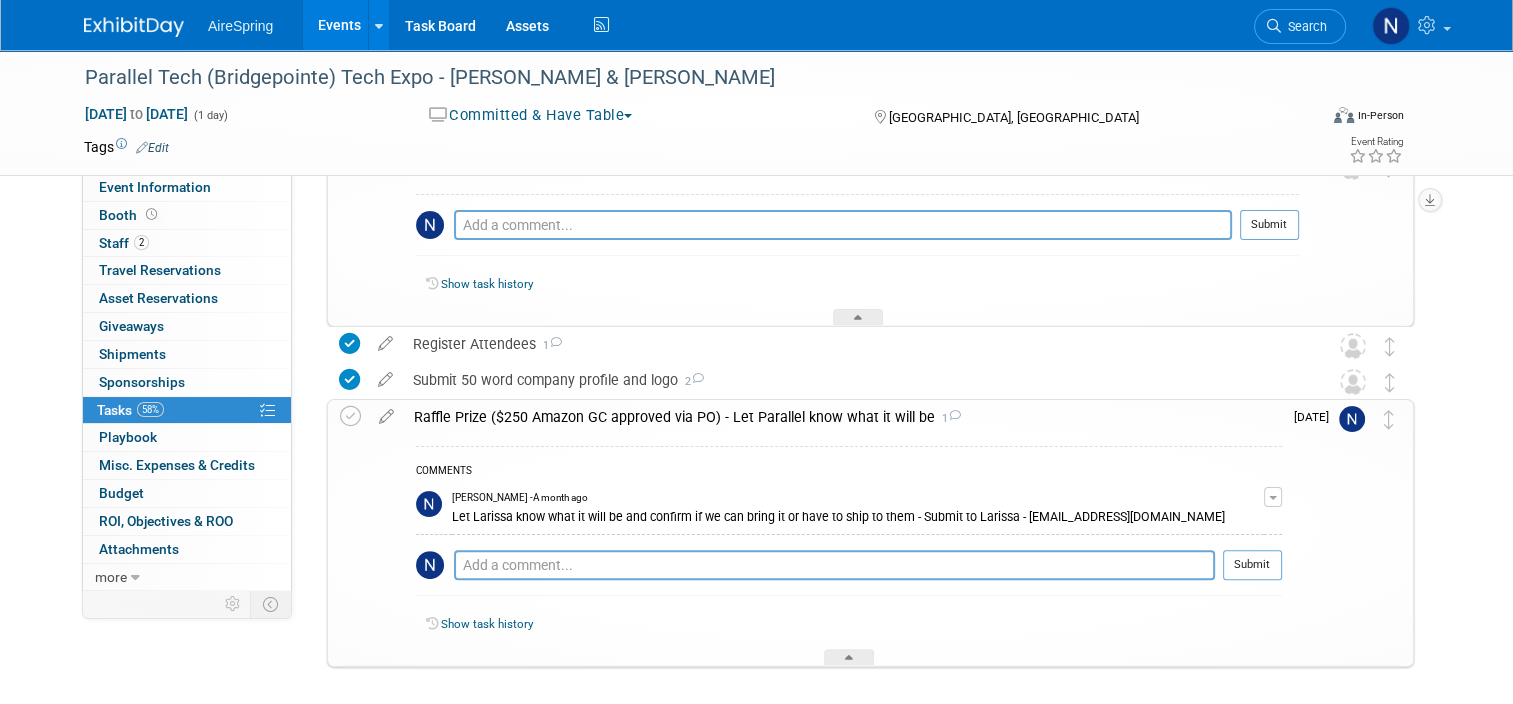 click at bounding box center [1273, 498] 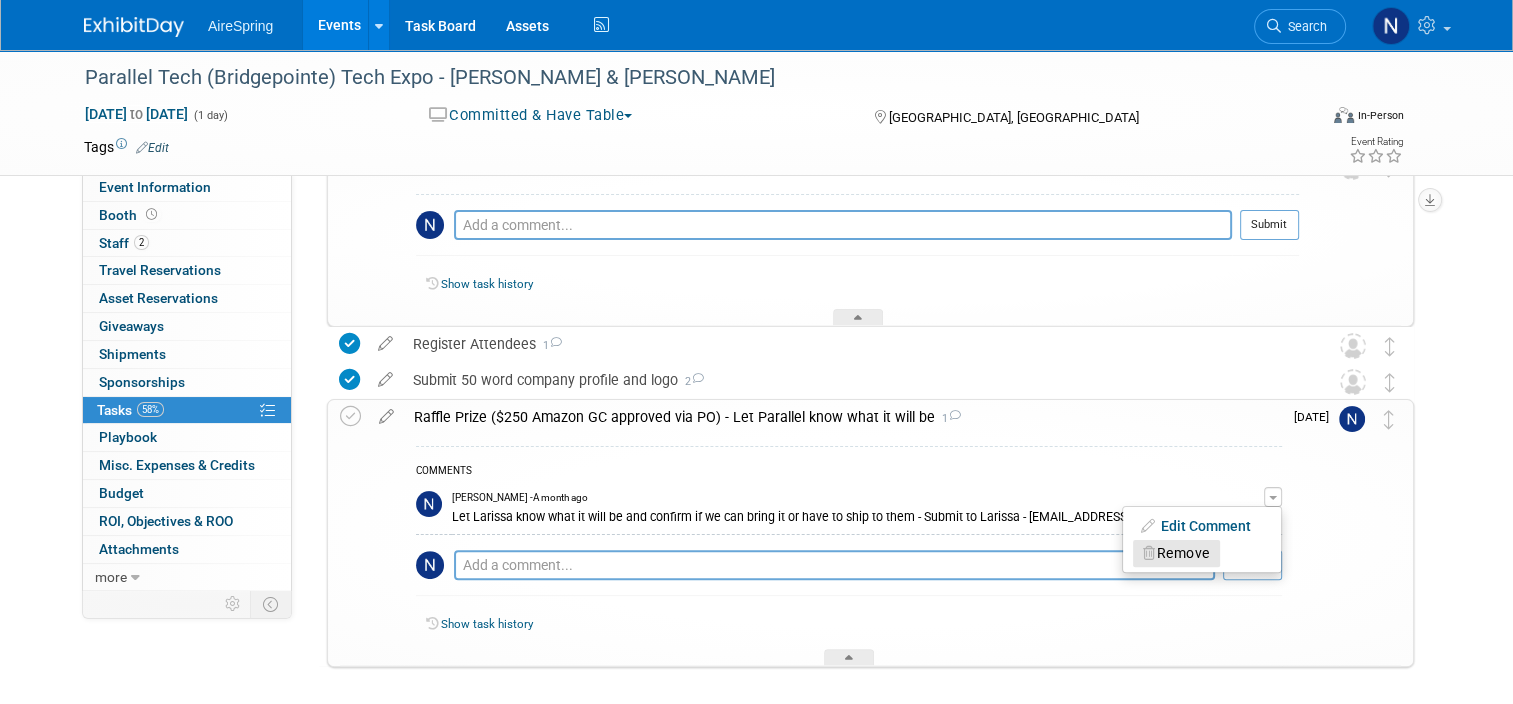 click on "Remove" at bounding box center [1176, 553] 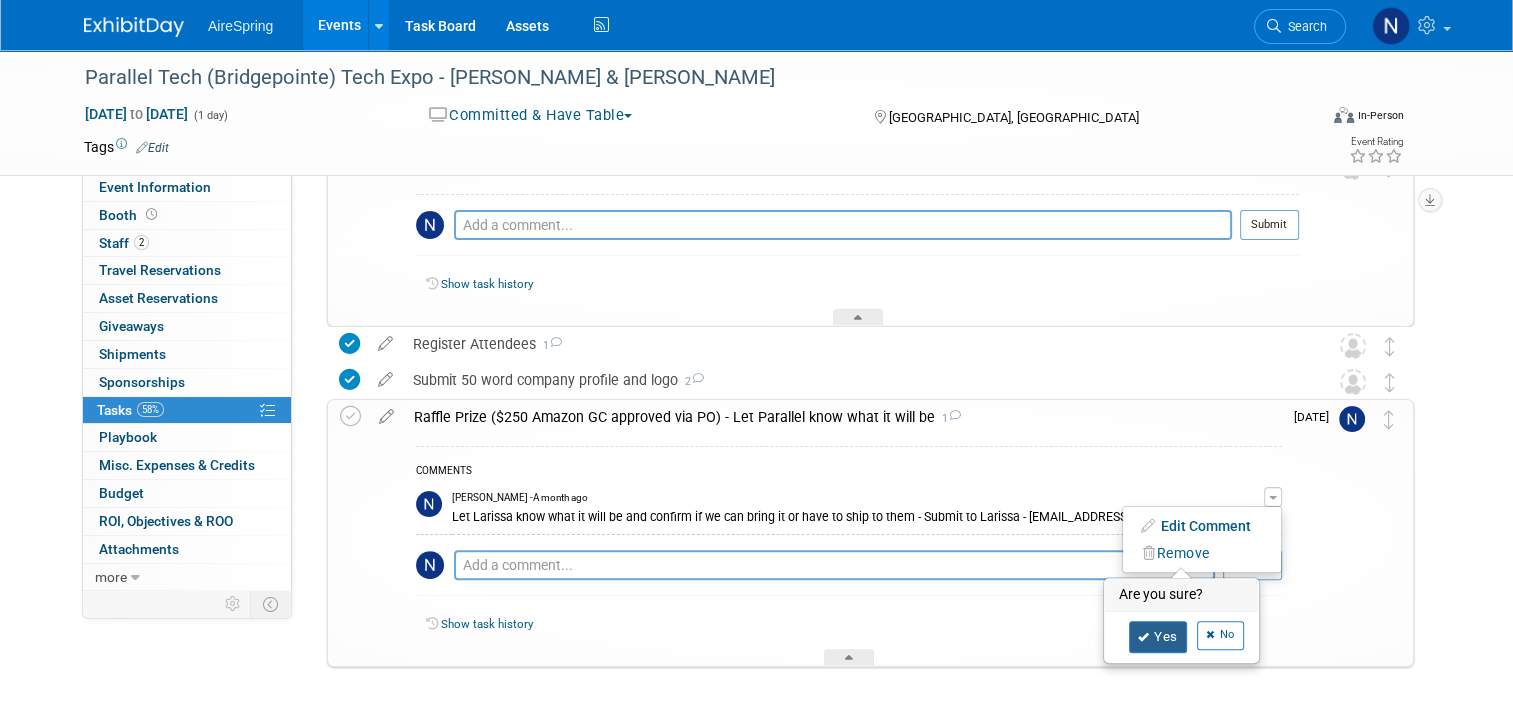 click on "Yes" at bounding box center (1158, 637) 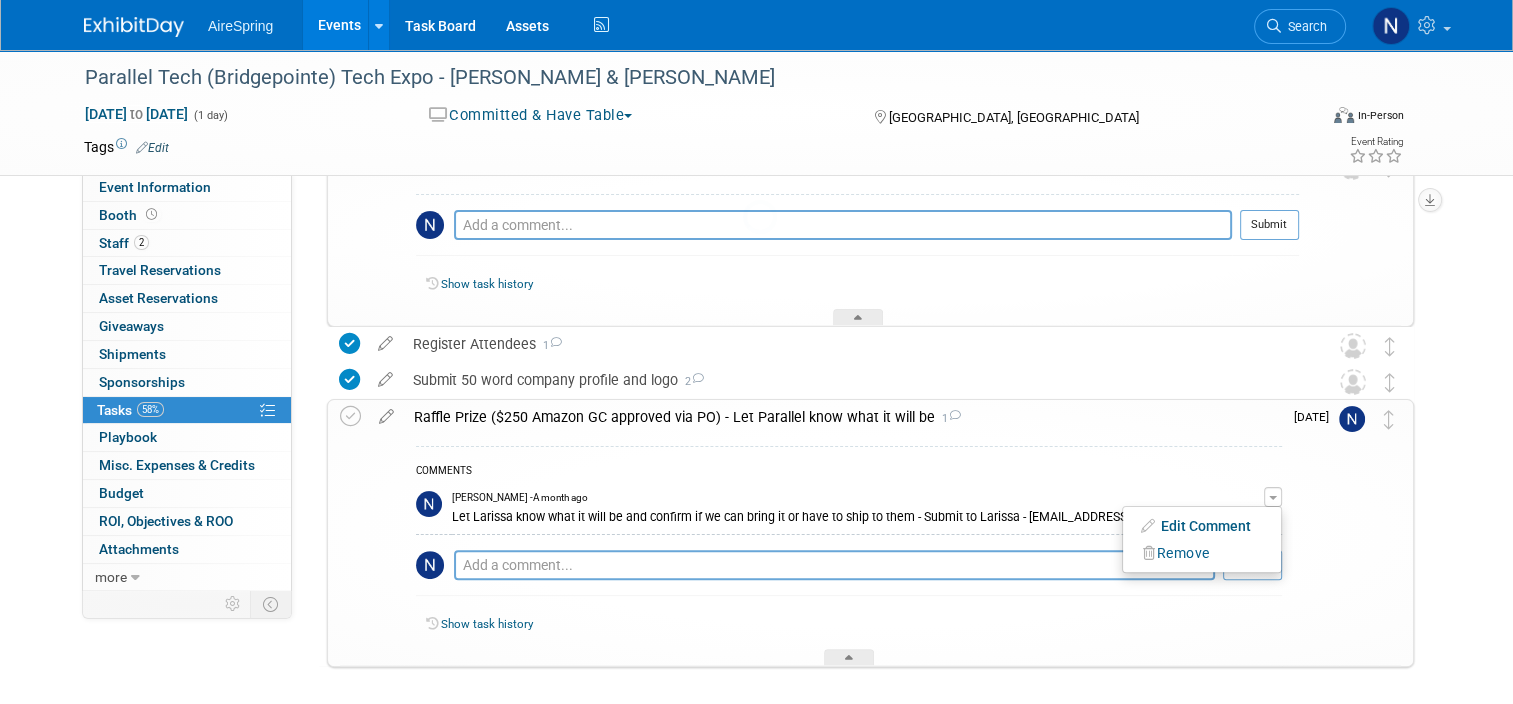 scroll, scrollTop: 396, scrollLeft: 0, axis: vertical 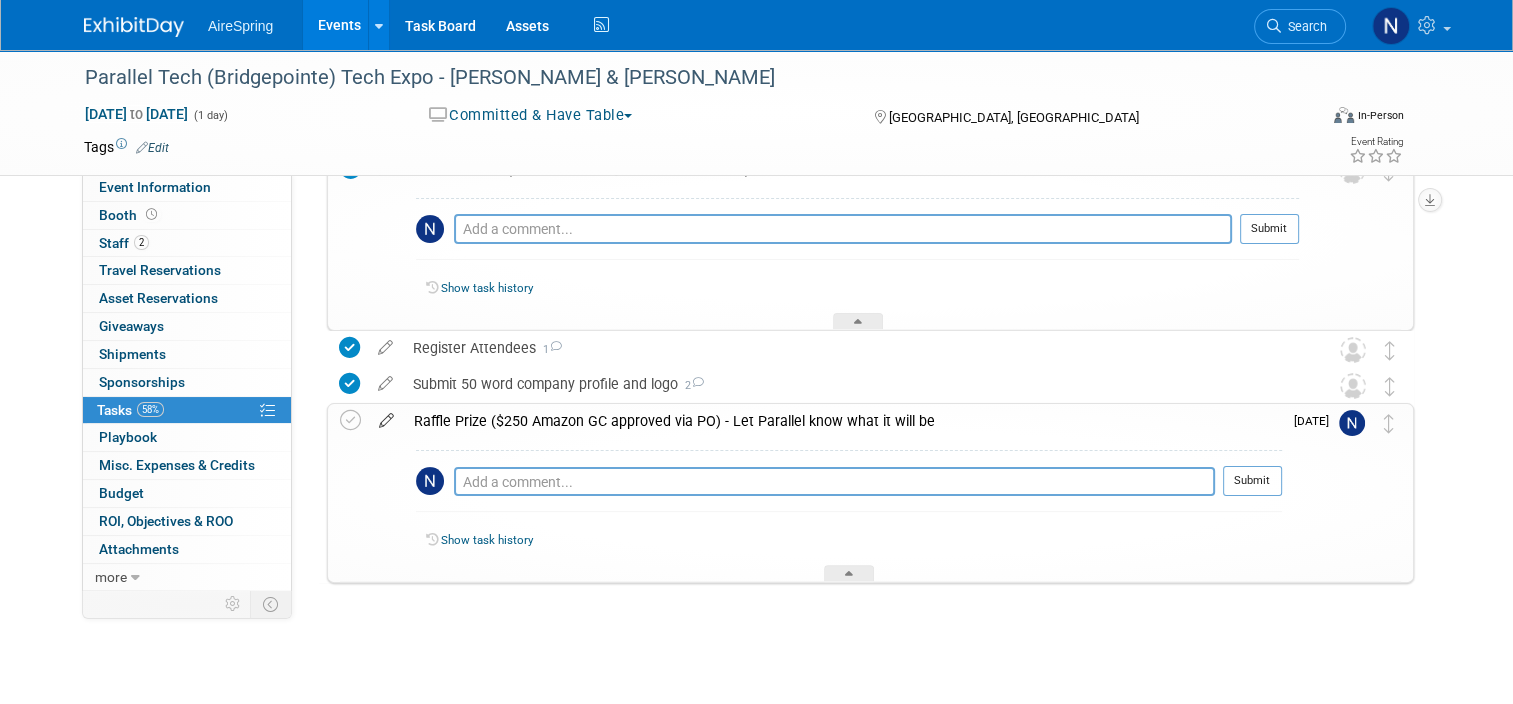 click at bounding box center (386, 416) 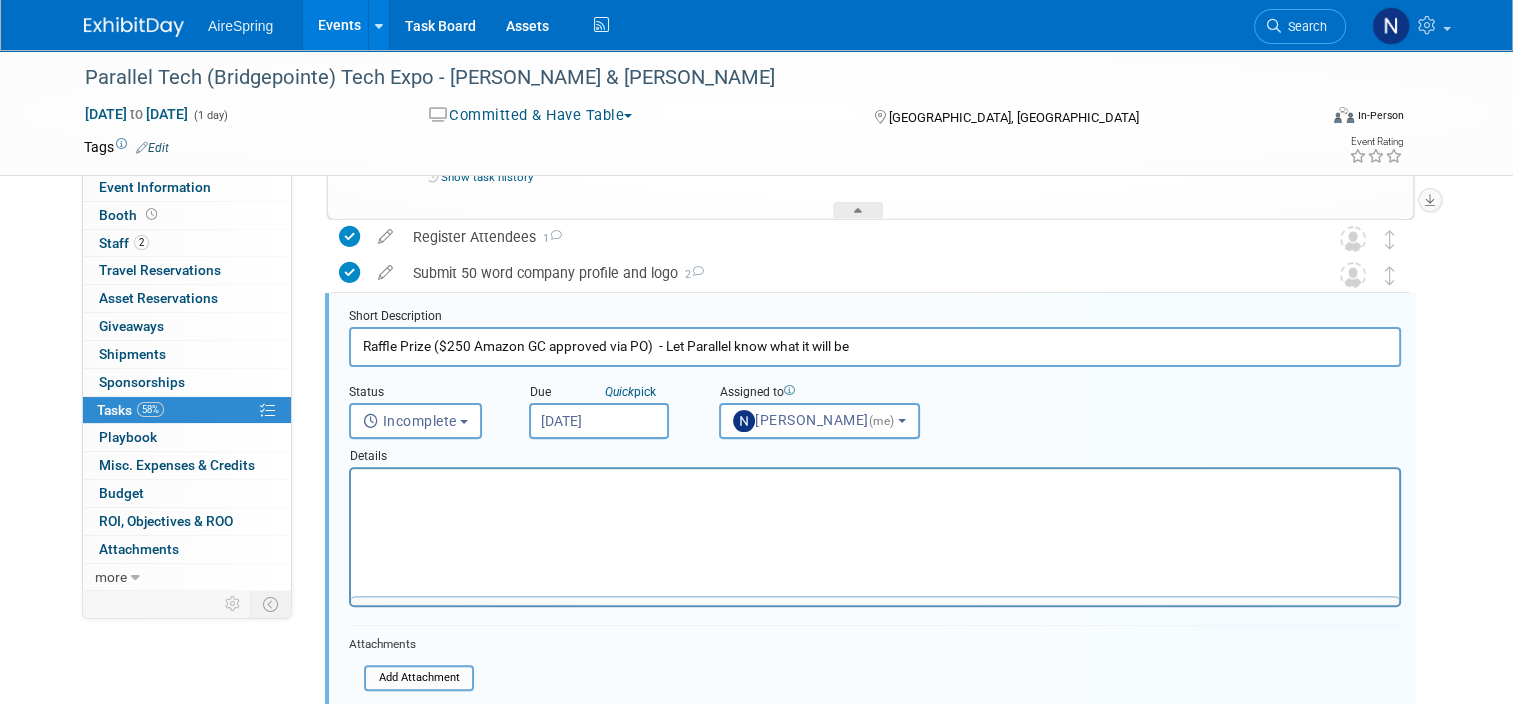 scroll, scrollTop: 0, scrollLeft: 0, axis: both 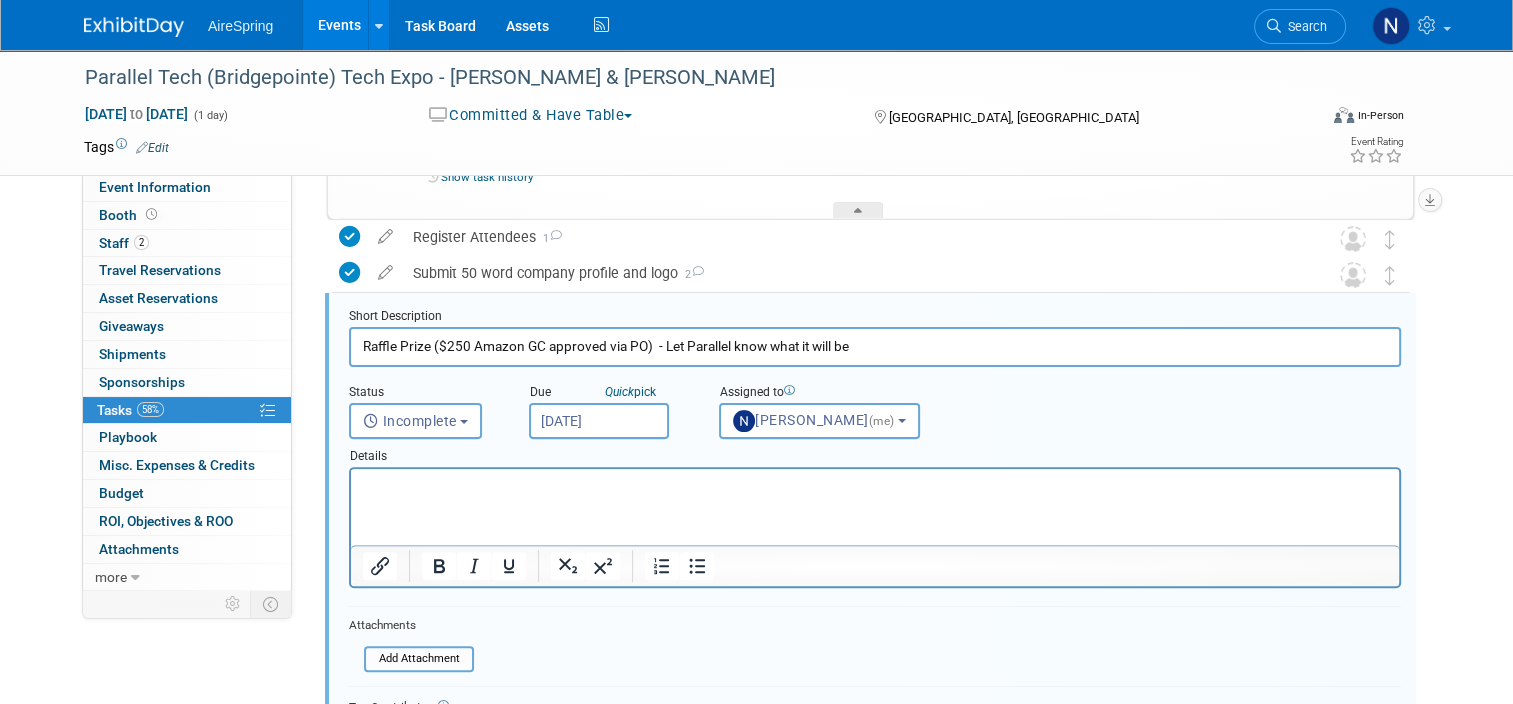 drag, startPoint x: 868, startPoint y: 356, endPoint x: 640, endPoint y: 349, distance: 228.10744 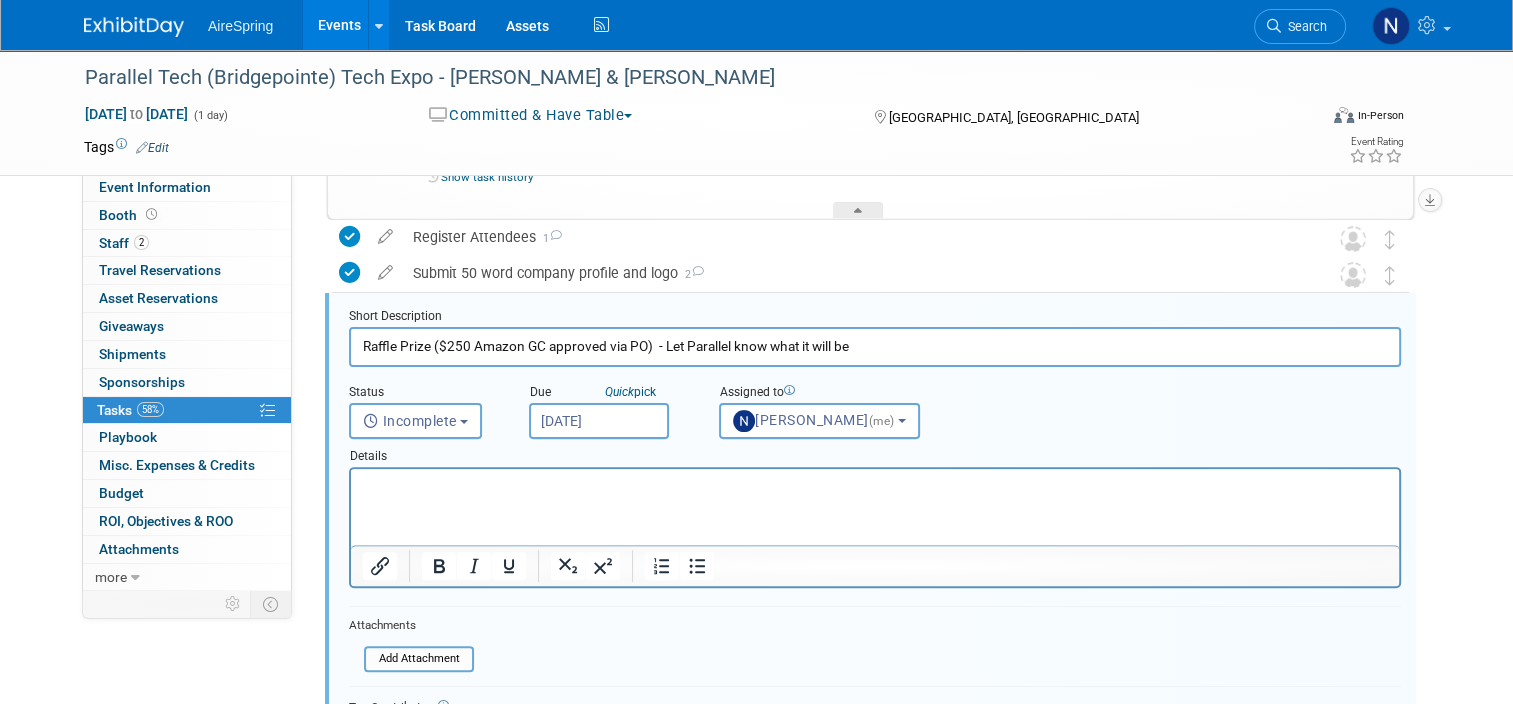 click on "Raffle Prize ($250 Amazon GC approved via PO)  - Let Parallel know what it will be" at bounding box center (875, 346) 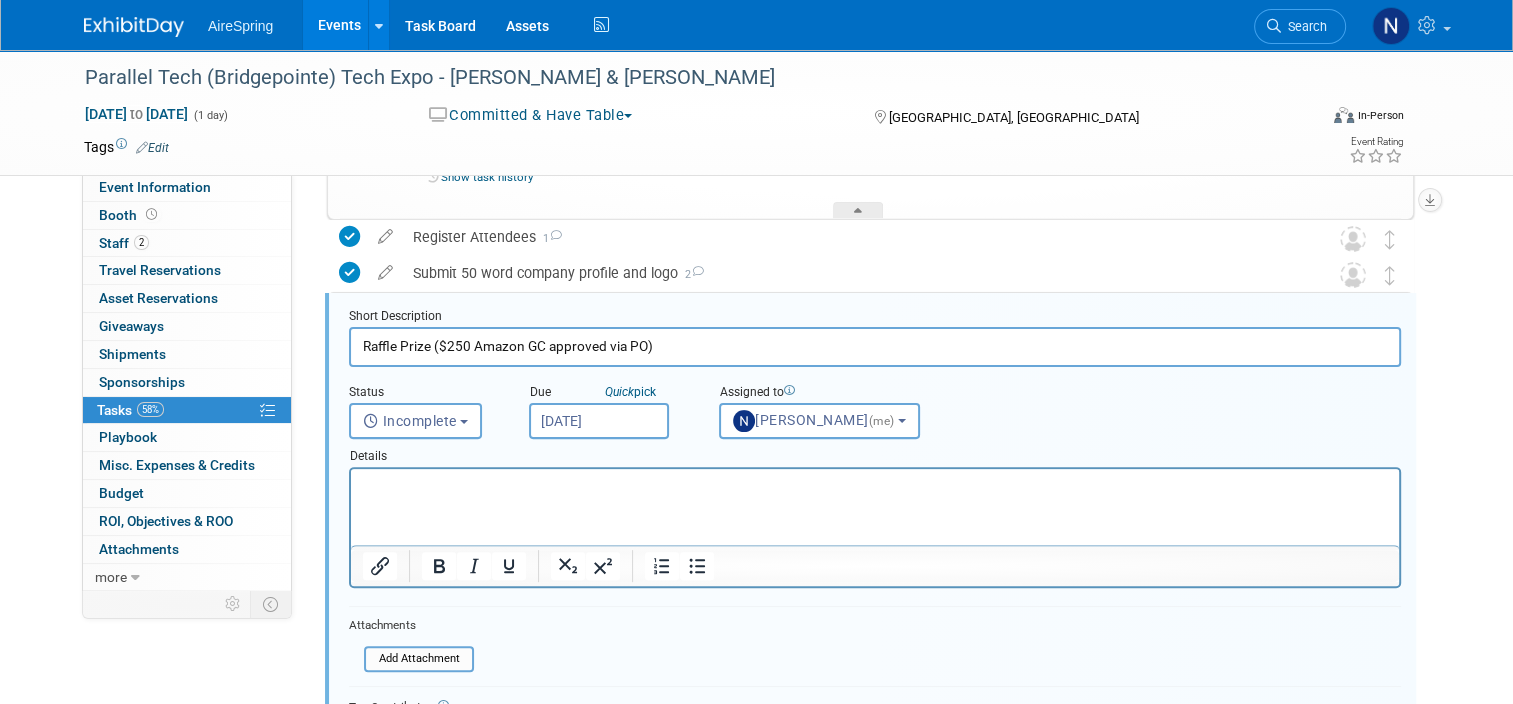 type on "Raffle Prize ($250 Amazon GC approved via PO)" 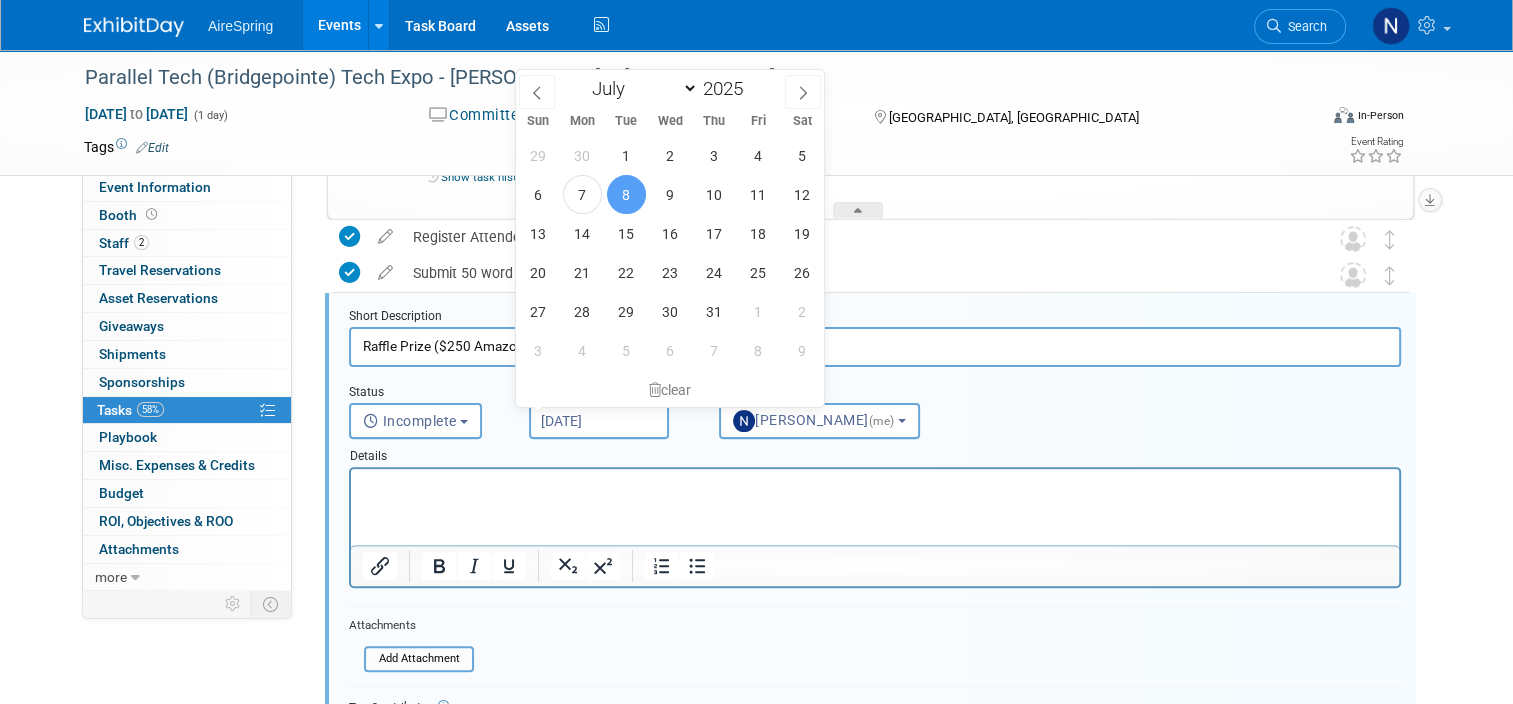 drag, startPoint x: 606, startPoint y: 426, endPoint x: 608, endPoint y: 449, distance: 23.086792 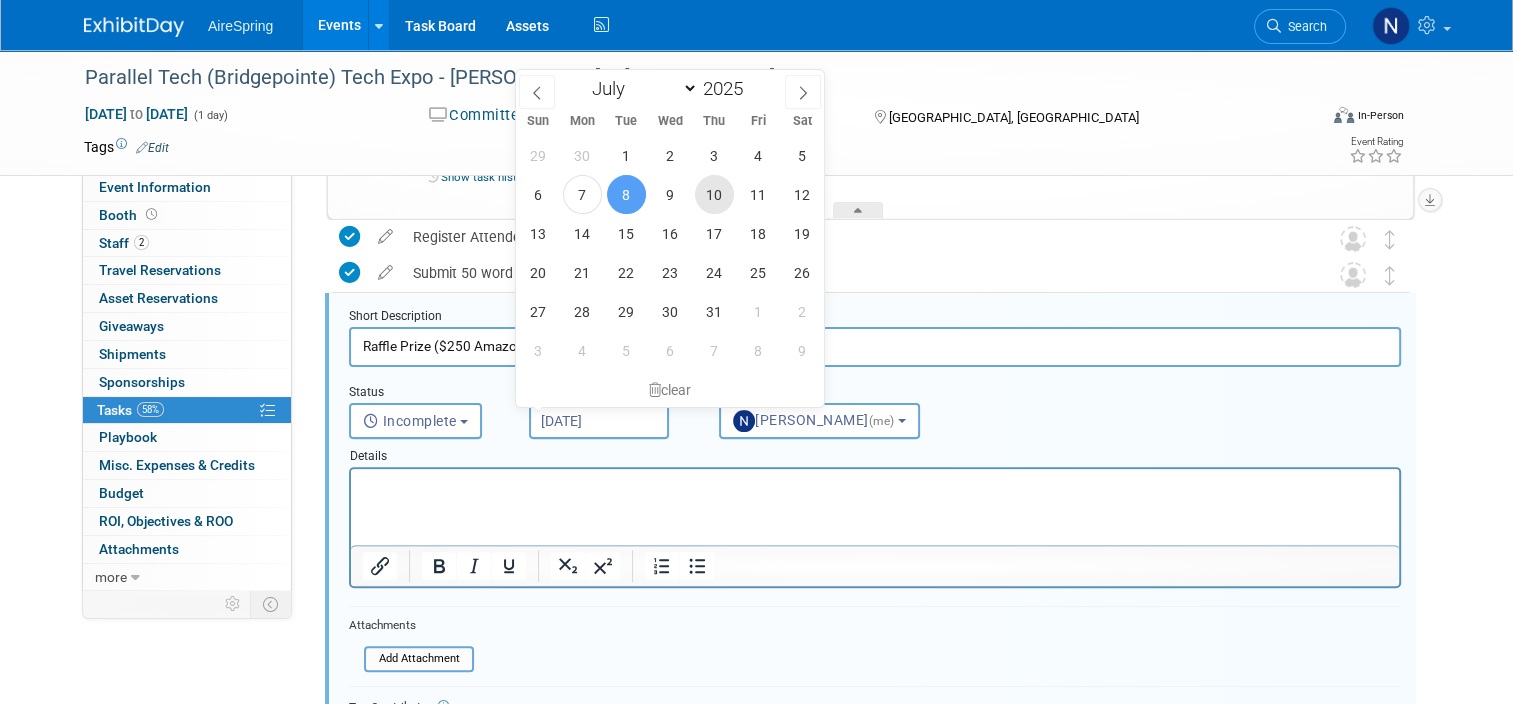 click on "10" at bounding box center (714, 194) 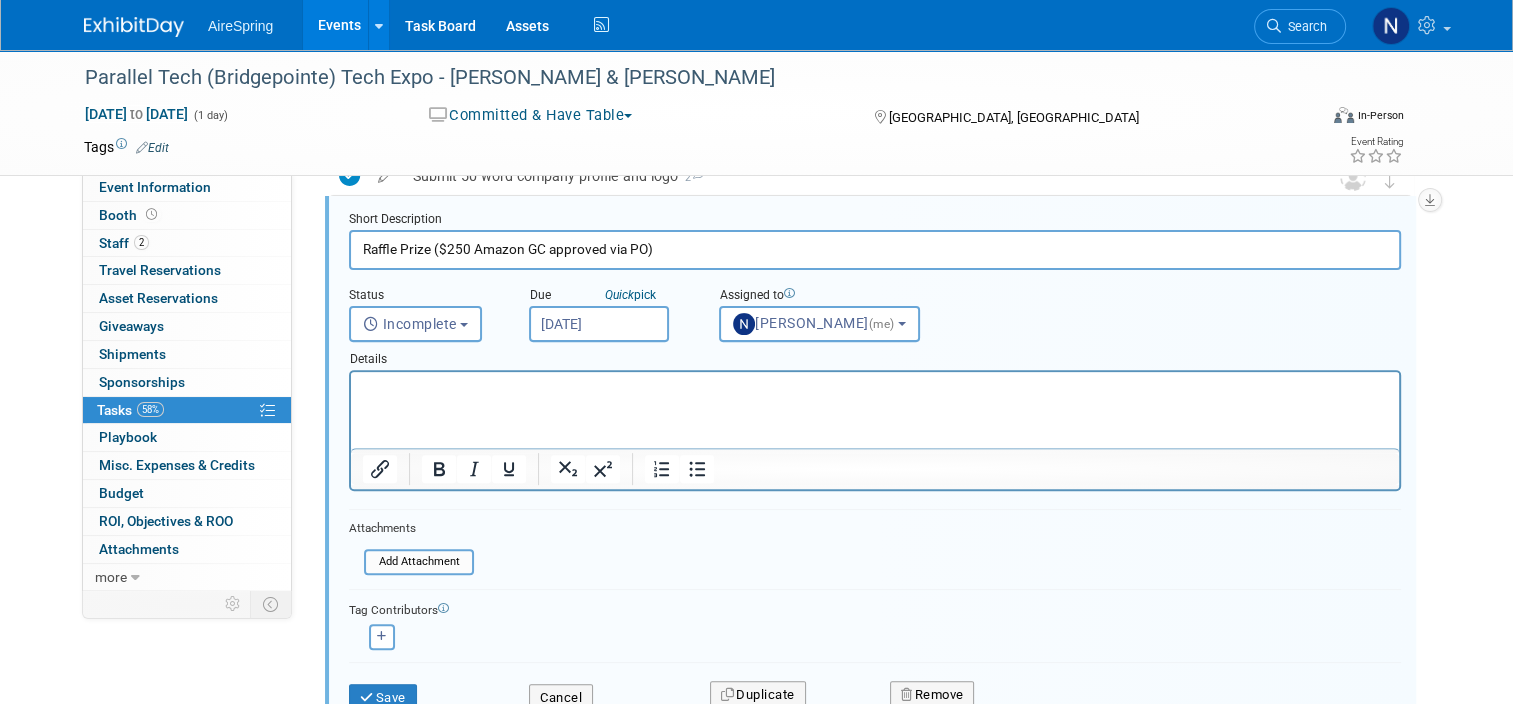 scroll, scrollTop: 707, scrollLeft: 0, axis: vertical 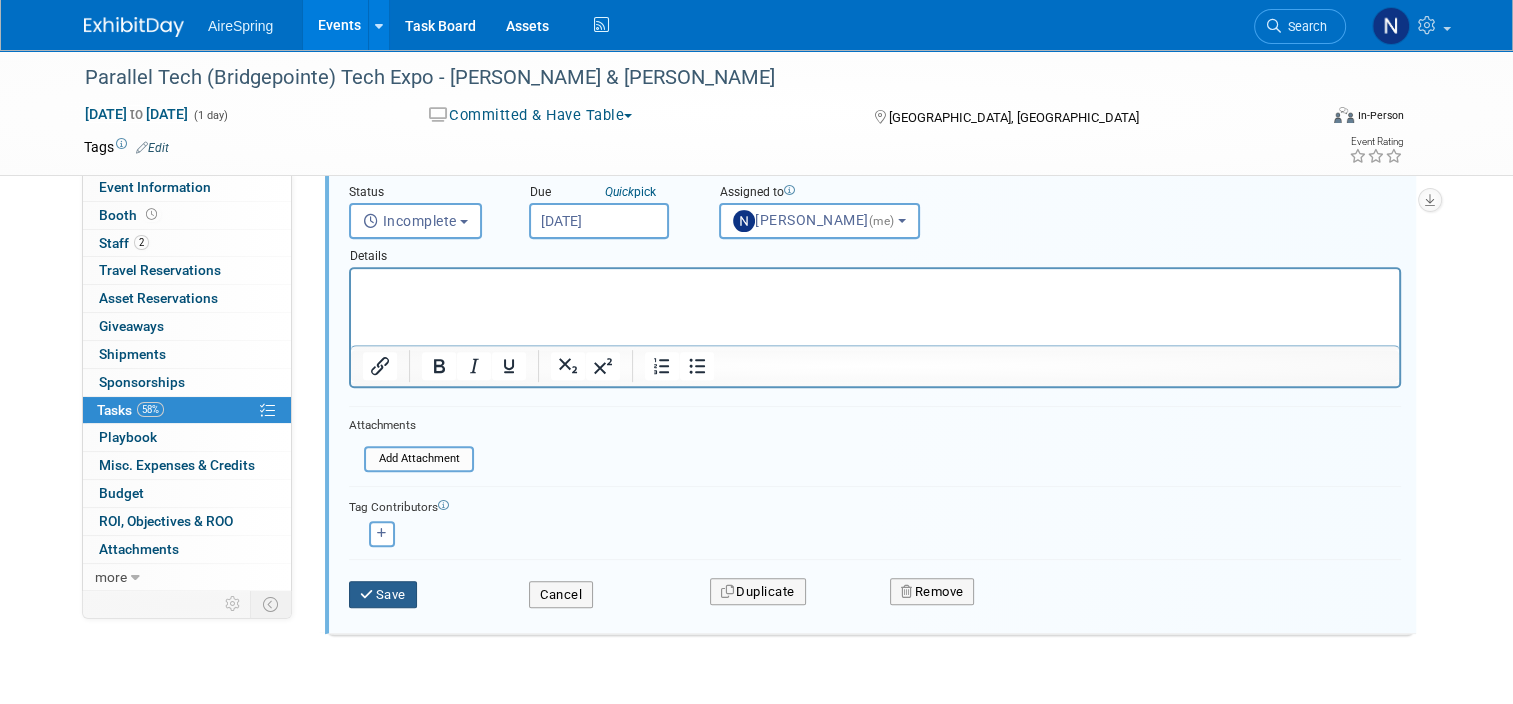 click on "Save" at bounding box center (383, 595) 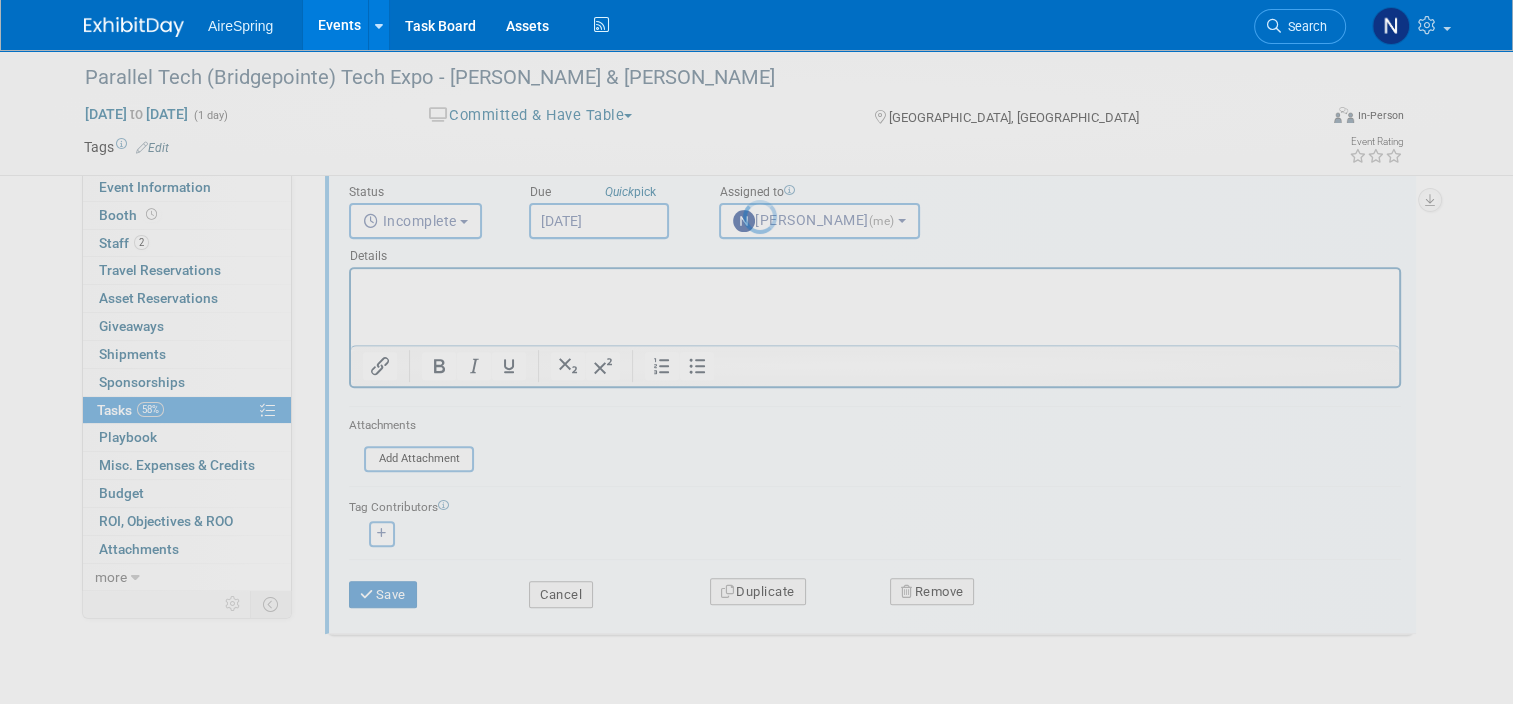 scroll, scrollTop: 396, scrollLeft: 0, axis: vertical 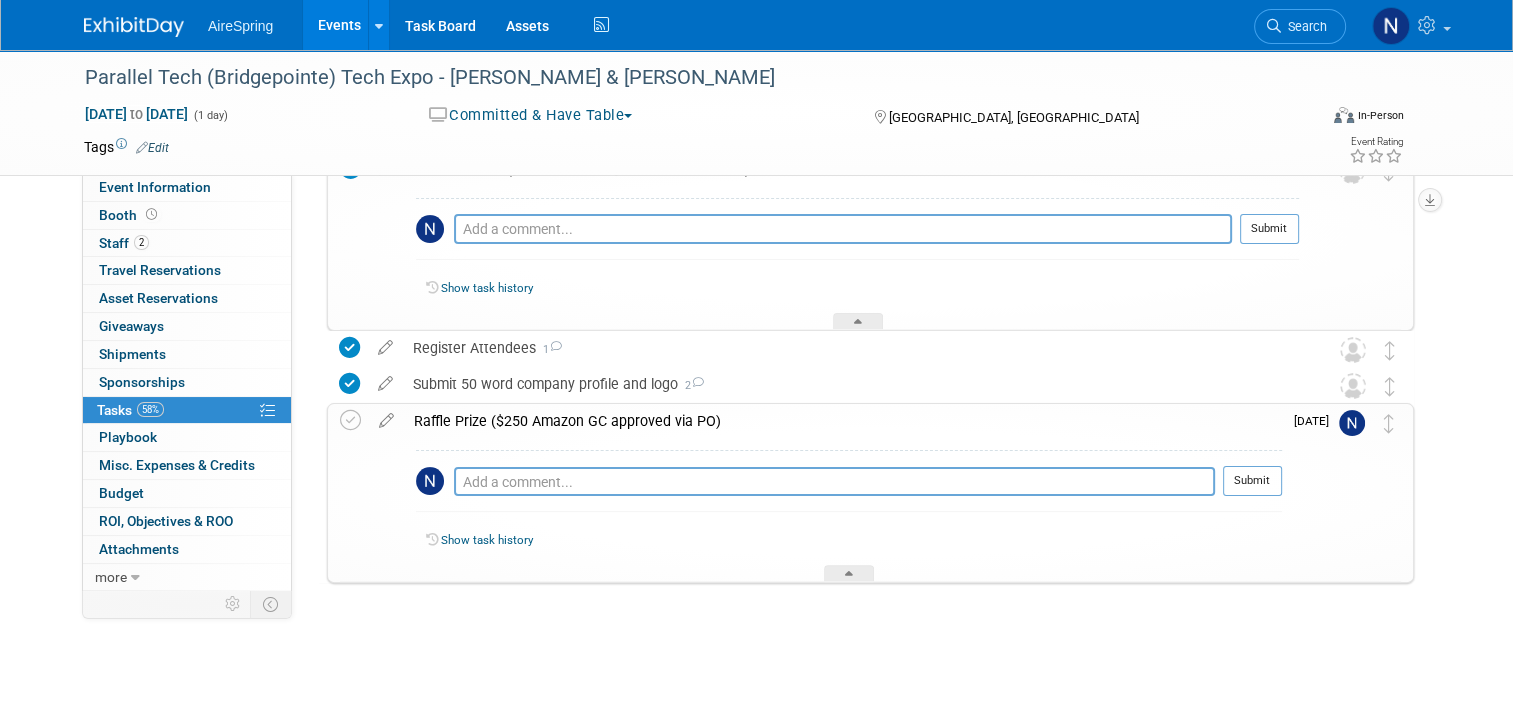 click on "Events" at bounding box center [339, 25] 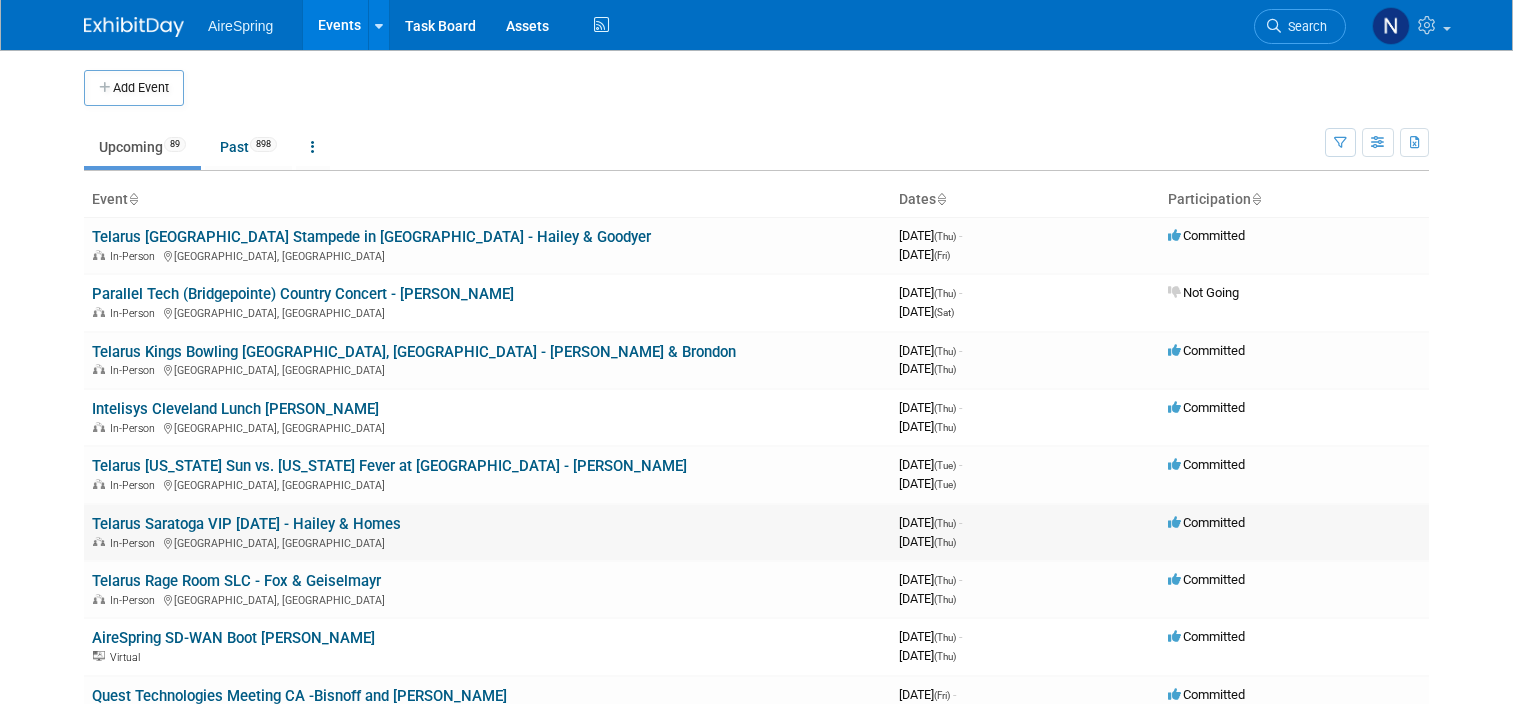 scroll, scrollTop: 0, scrollLeft: 0, axis: both 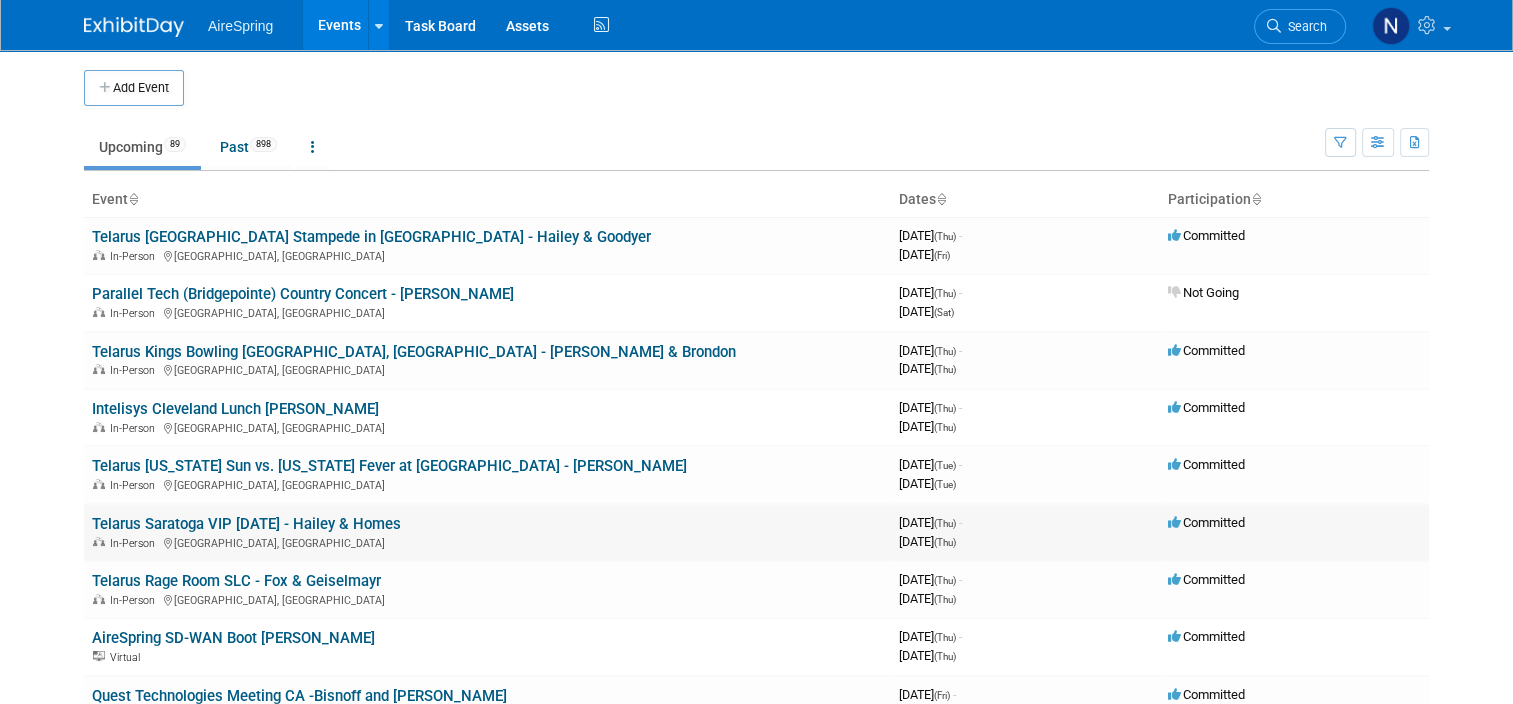 click on "Telarus Saratoga VIP [DATE] - Hailey & Homes" at bounding box center [246, 524] 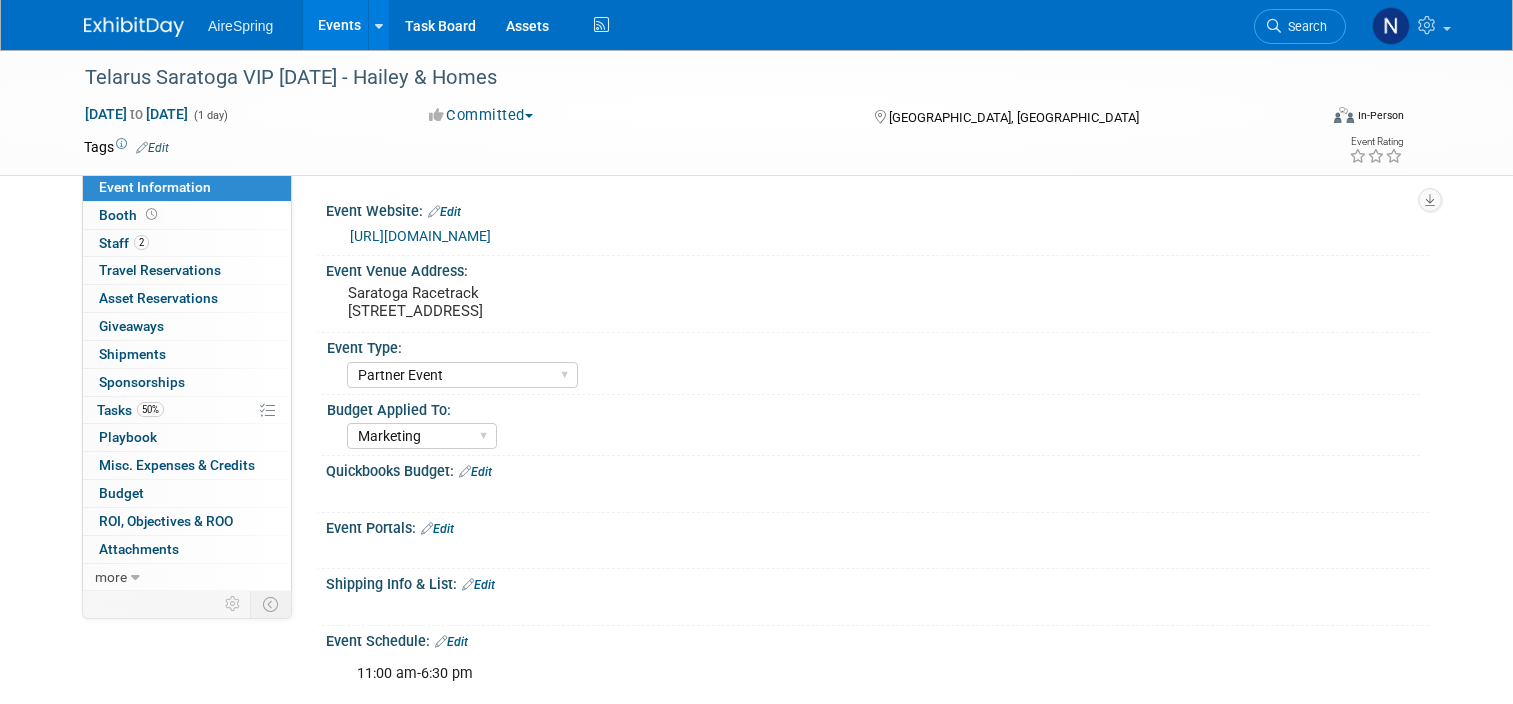 select on "Partner Event" 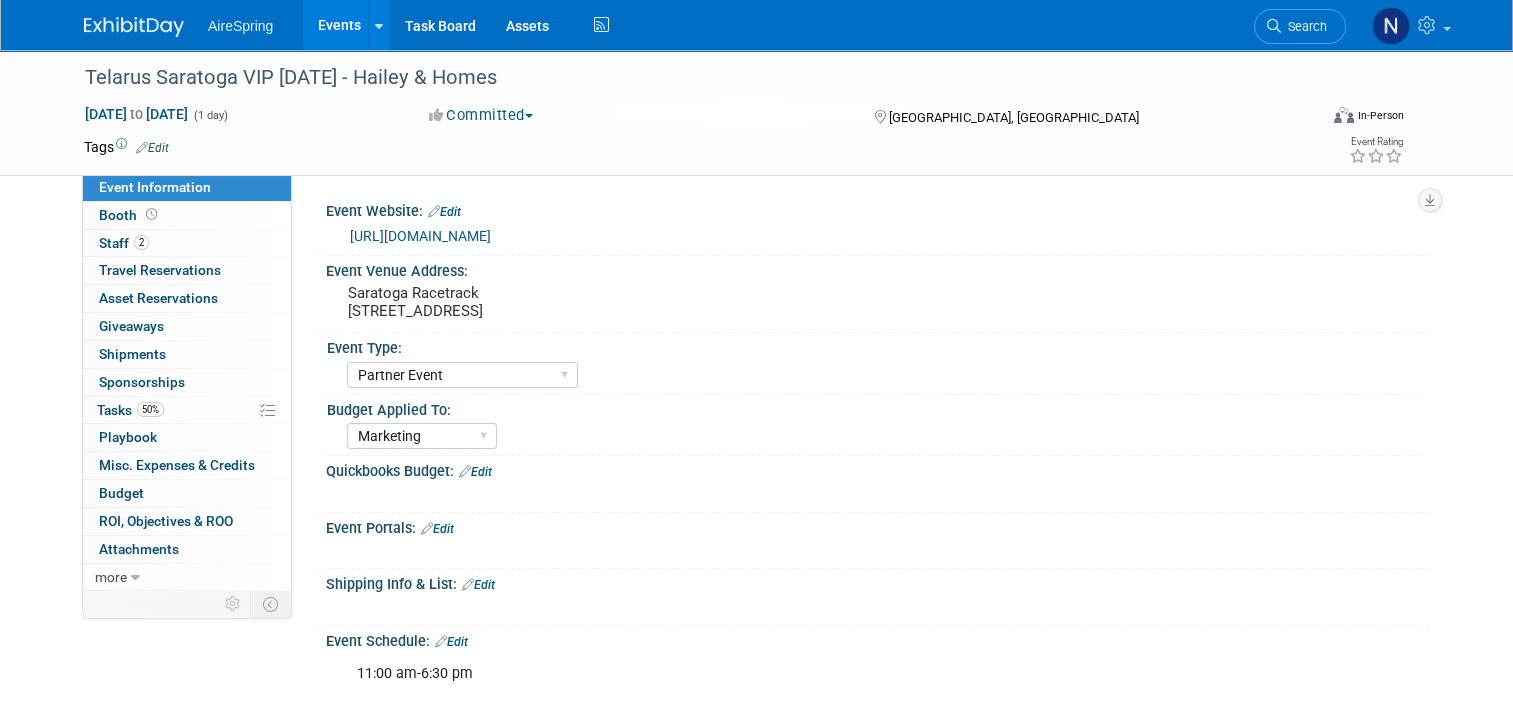 scroll, scrollTop: 0, scrollLeft: 0, axis: both 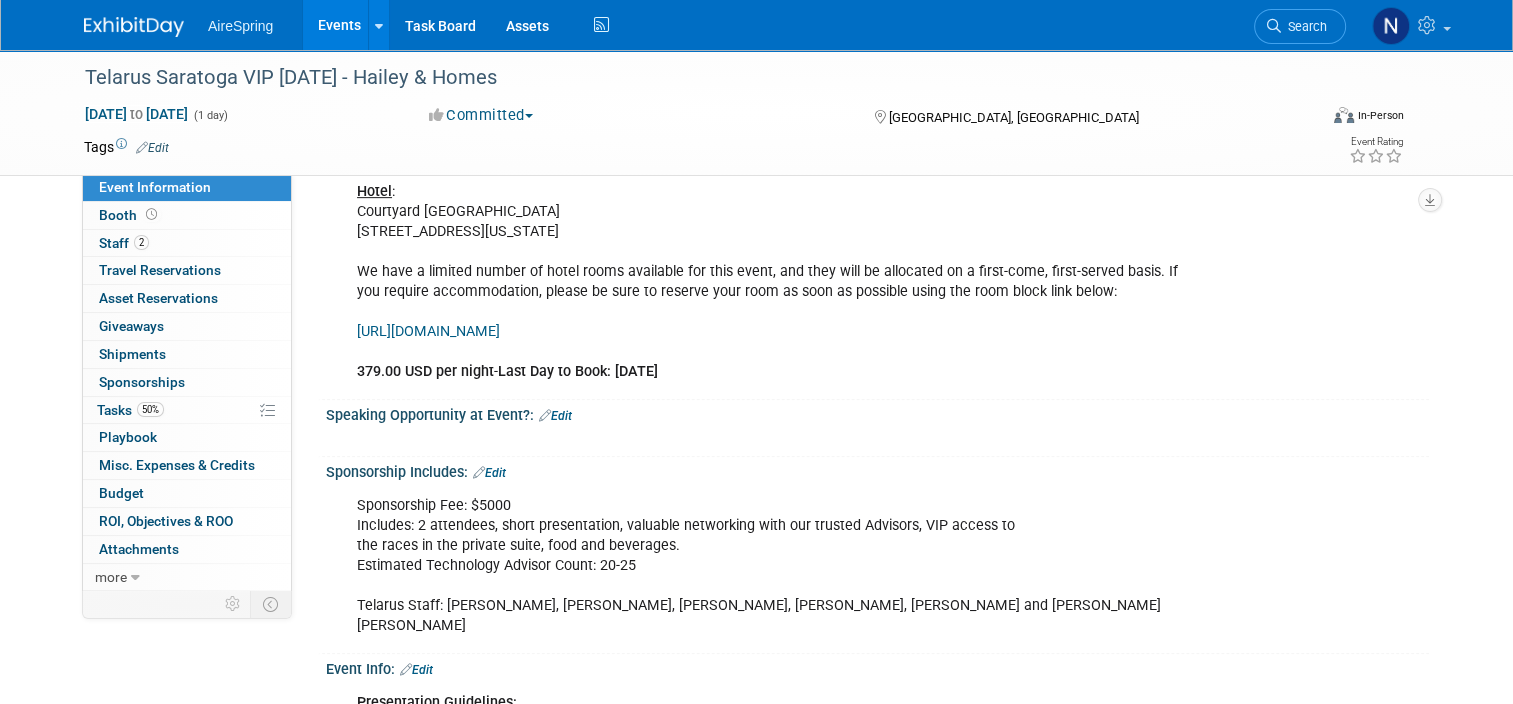 click on "Sponsorship Includes:
Edit" at bounding box center [877, 470] 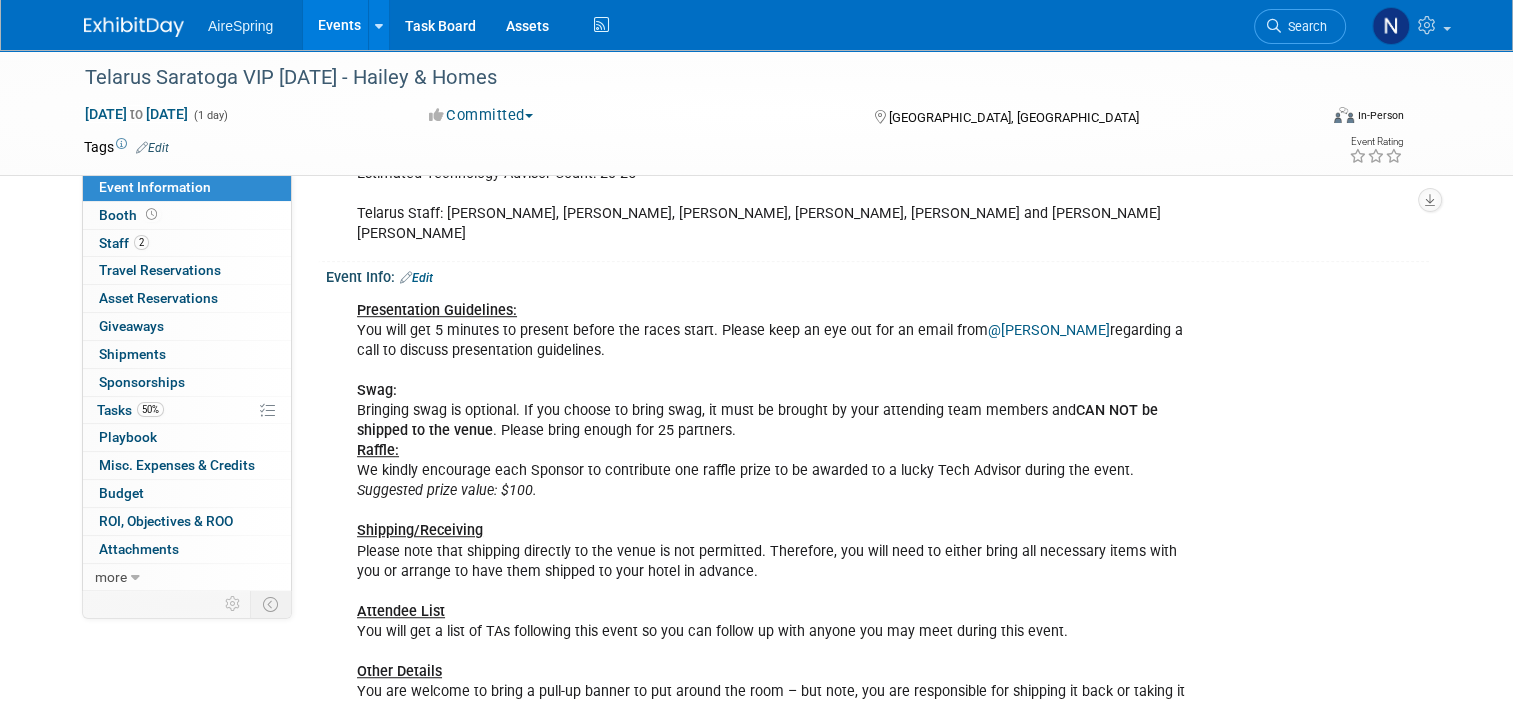 scroll, scrollTop: 1300, scrollLeft: 0, axis: vertical 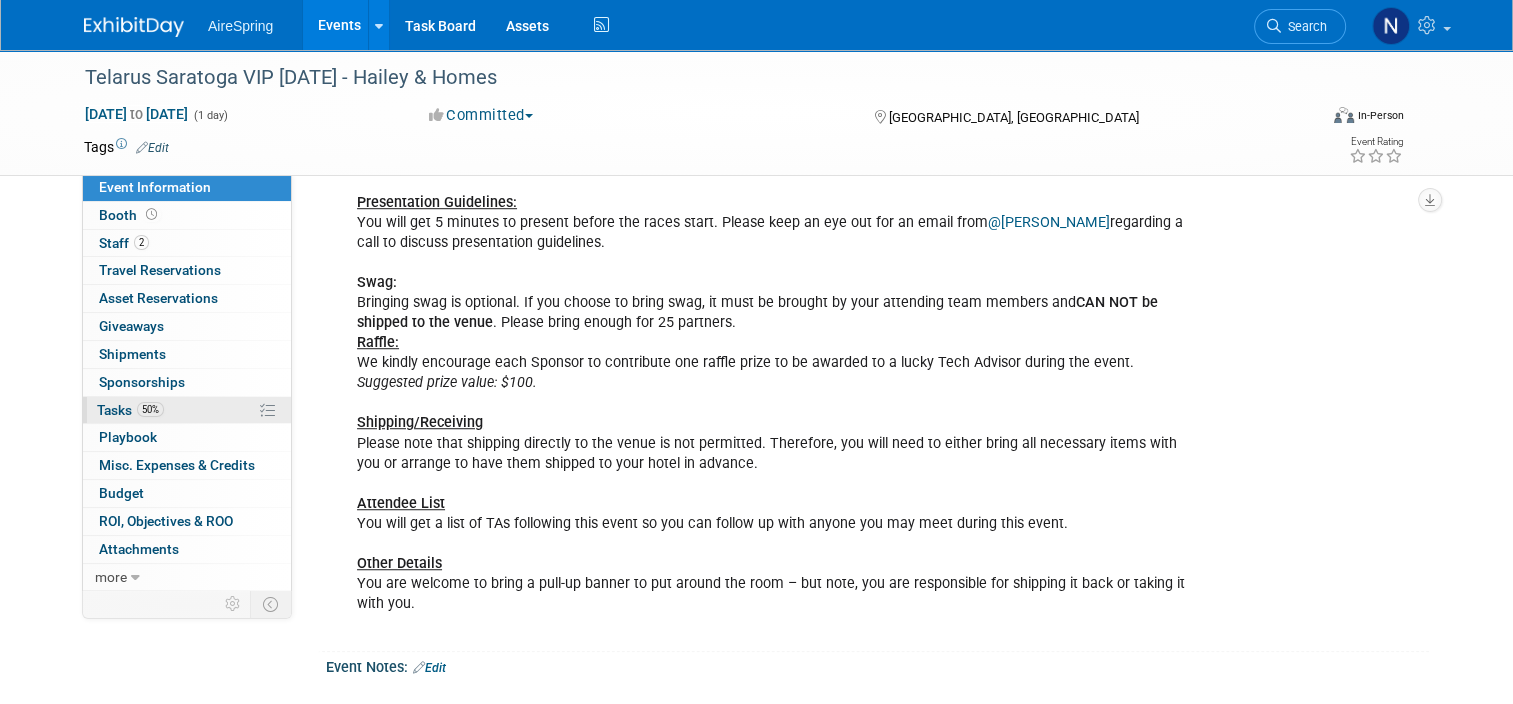 click on "50%" at bounding box center (150, 409) 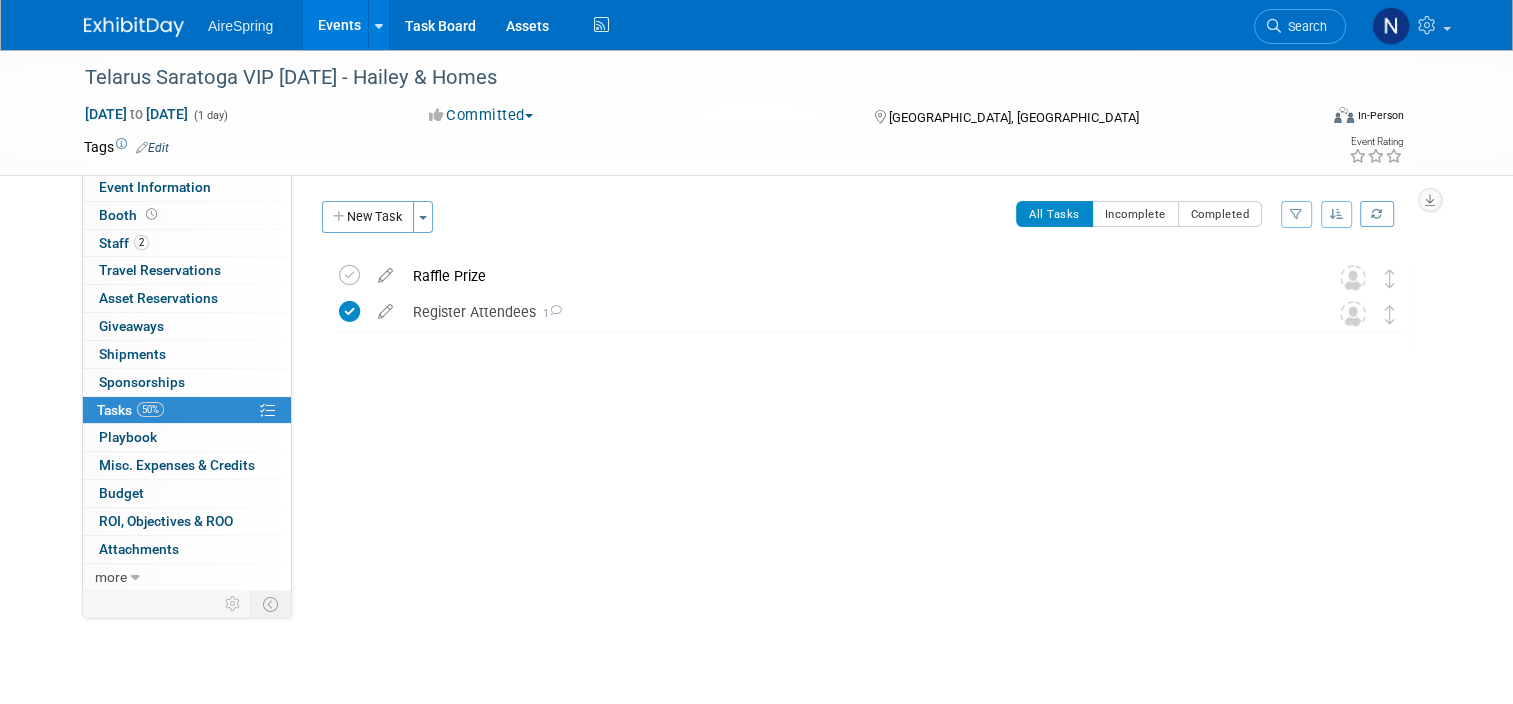 click on "Event Website:
Edit
[URL][DOMAIN_NAME]
Event Venue Address:
[GEOGRAPHIC_DATA]
[STREET_ADDRESS]
Event Type:
AireSpring Event
AireSpring Internal
Partner Event
Training
Tradeshow - Exhibiting
Tradeshow - Attending
Partner Visit
Customer Visit
Customer Event
Sales Presentation
Conference
Carrier Event (ATT Verizon etc)
Budget Applied To:
Marketing
Sales
Operations
Customer
Quickbooks Budget:
Edit
X
Event Portals:
Edit
X
Shipping Info & List:
Edit
X
Event Schedule:
Edit
11:00 am-6:30 pm 11:00 AM - 12:00 PM - Arrivals 12:00 PM - 1:00 PM - Welcome and Education 1:00 PM - 6:30 PM - Horse Racing and Networking
X" at bounding box center [860, 381] 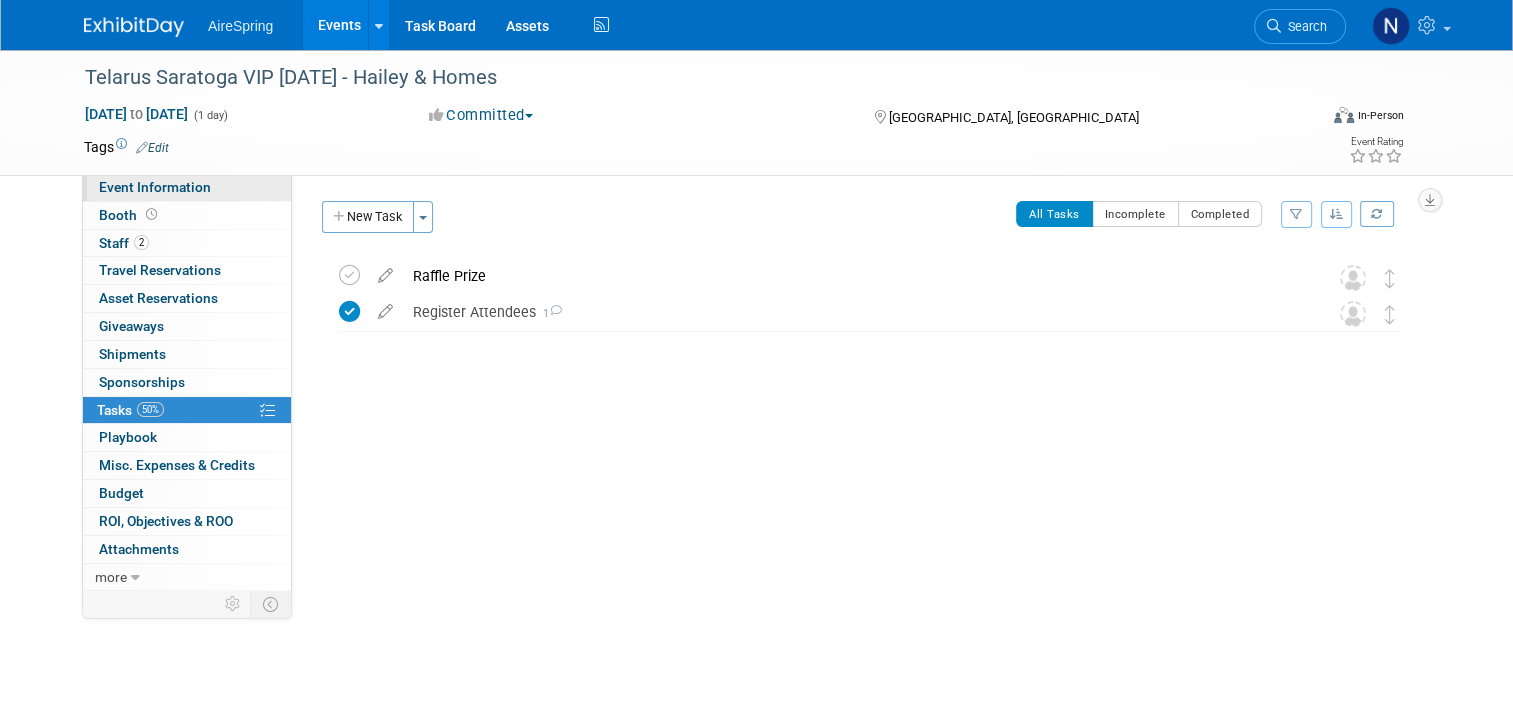 click on "Event Information" at bounding box center (187, 187) 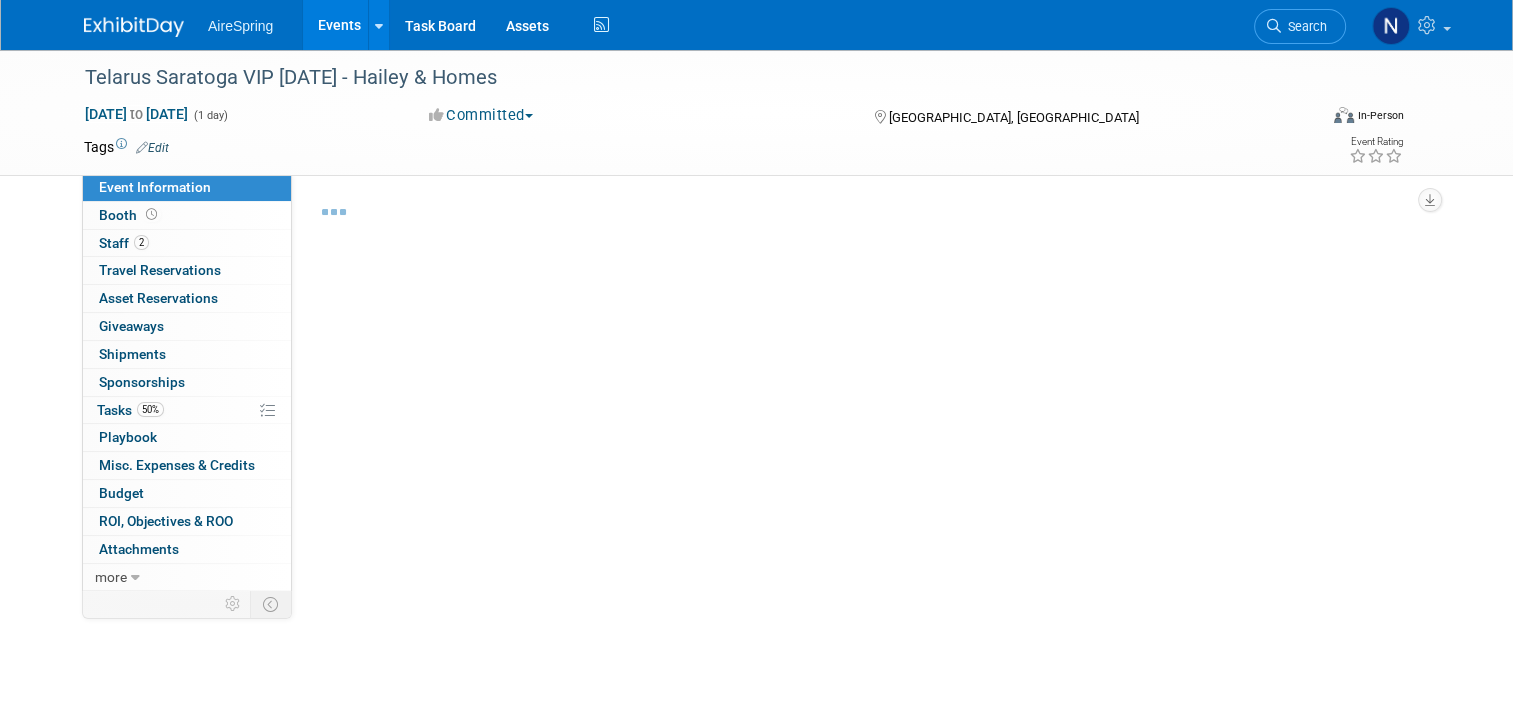 select on "Partner Event" 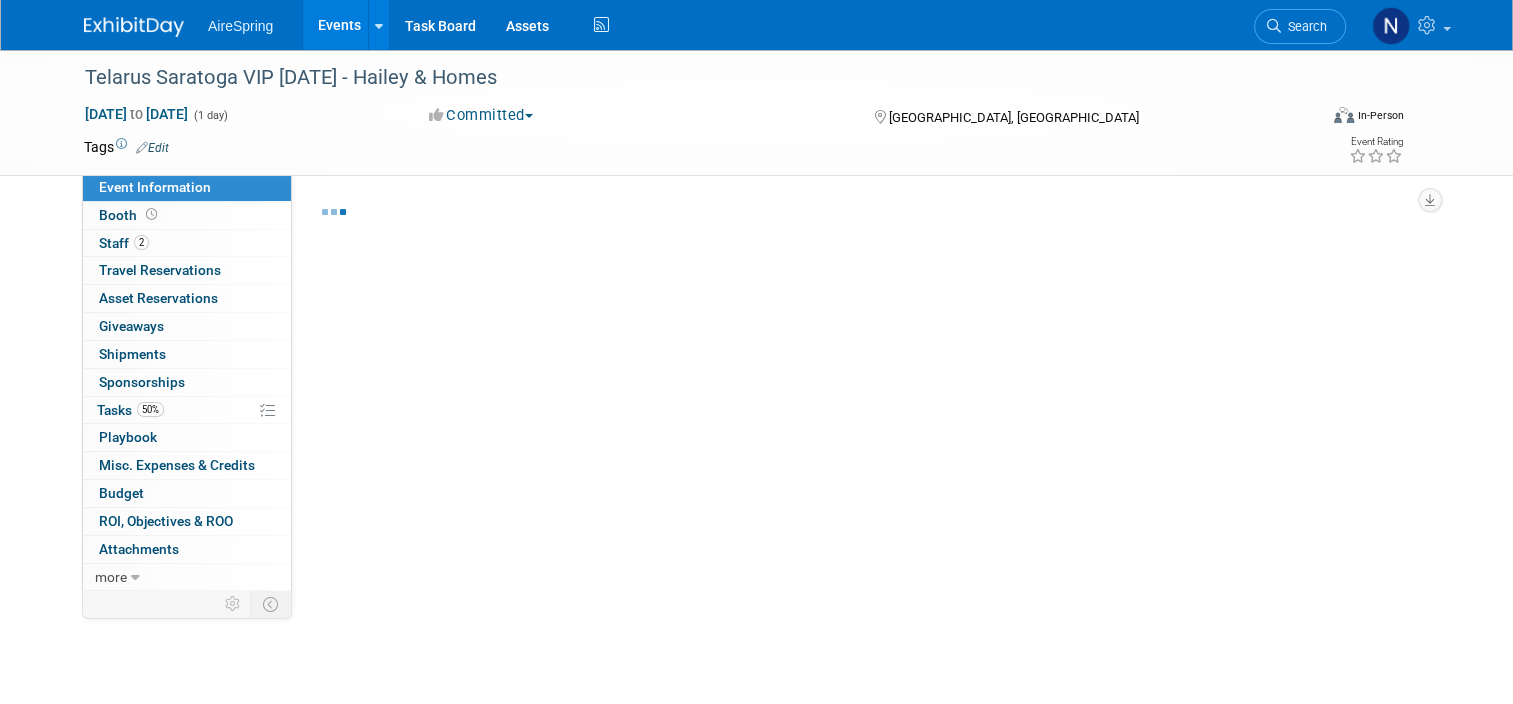 select on "Marketing" 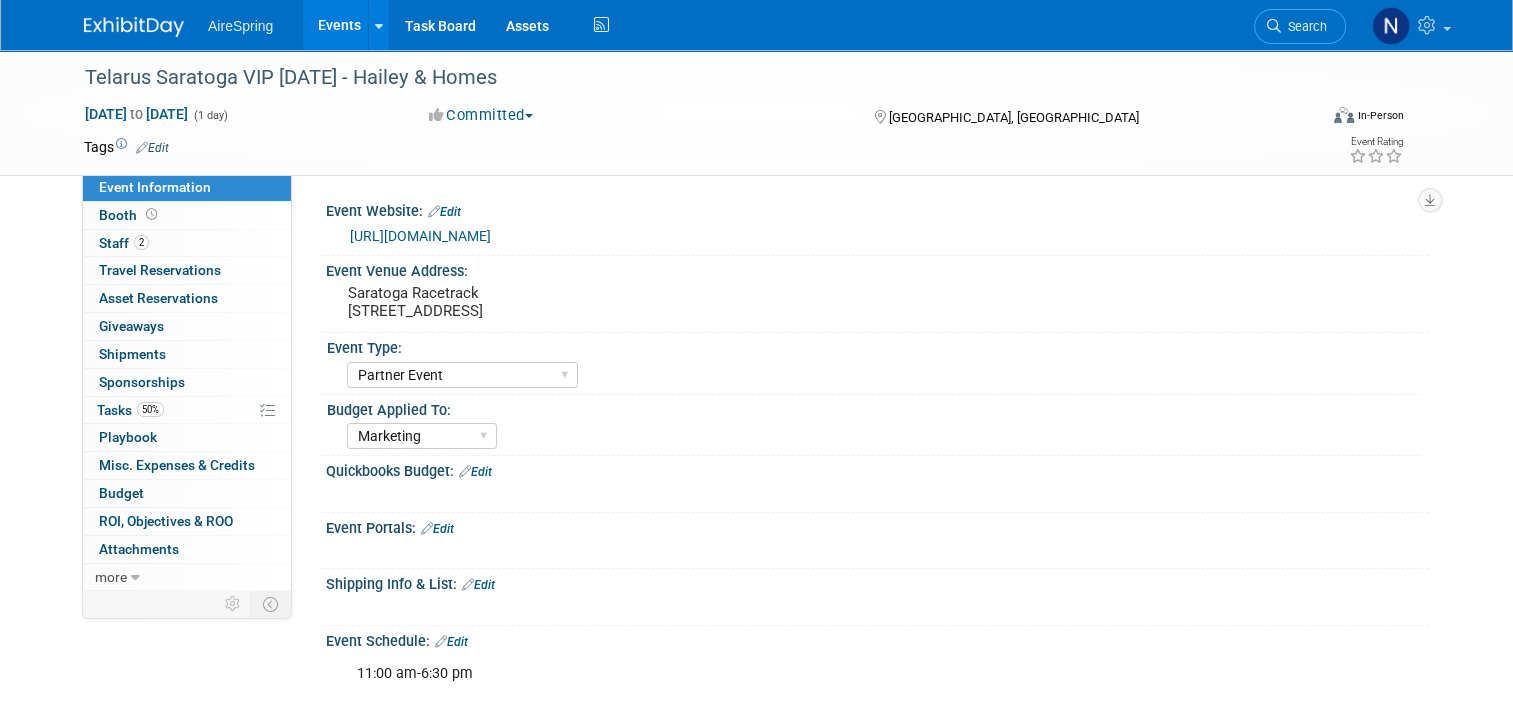 click on "[URL][DOMAIN_NAME]" at bounding box center [882, 236] 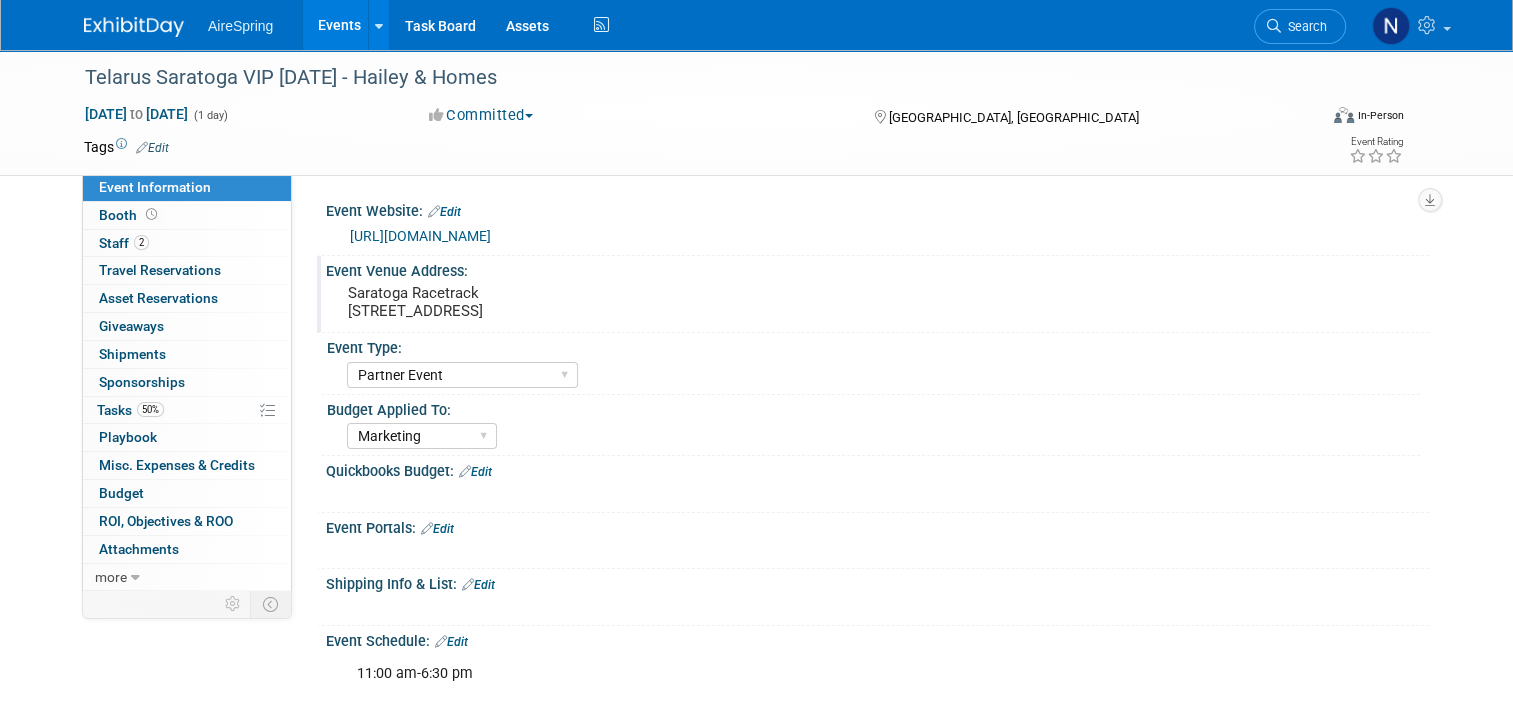 drag, startPoint x: 661, startPoint y: 310, endPoint x: 332, endPoint y: 292, distance: 329.49203 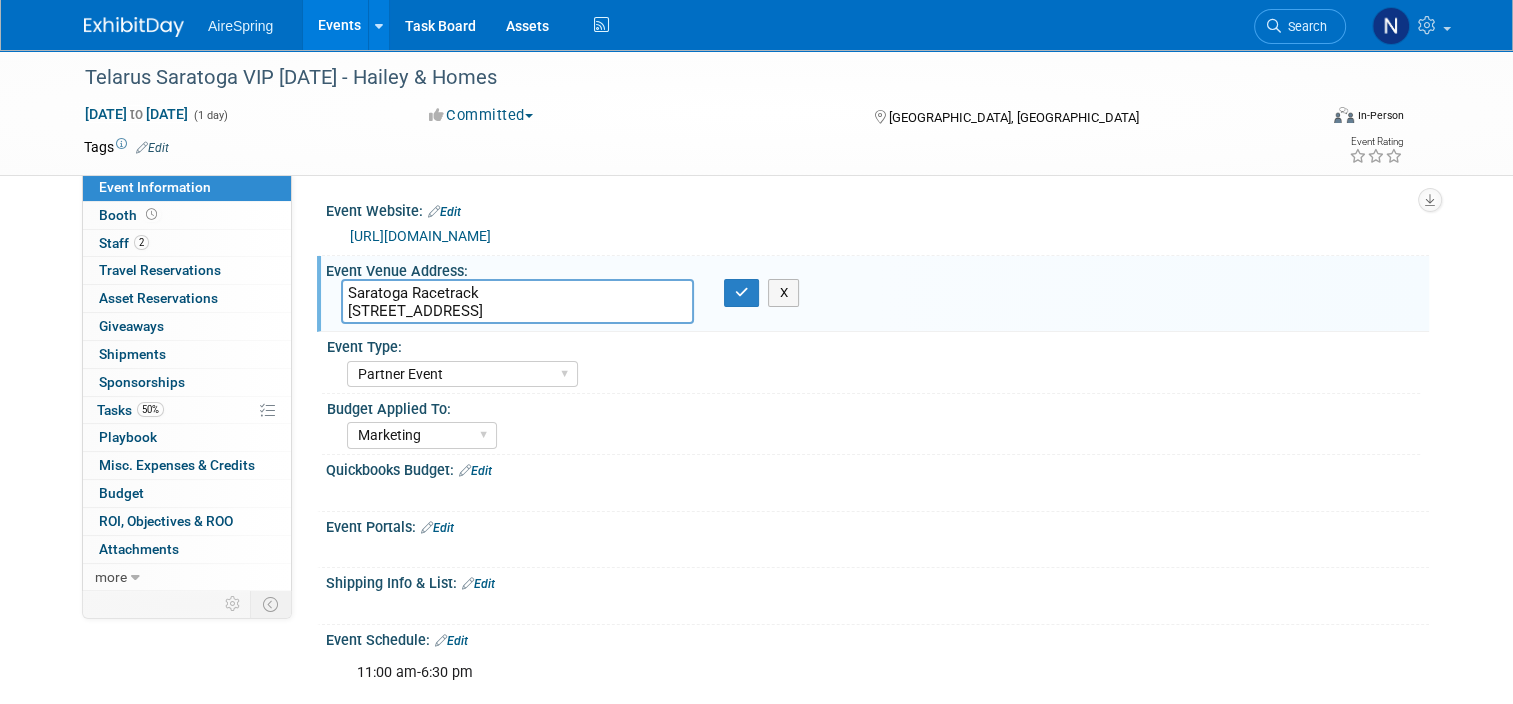 drag, startPoint x: 648, startPoint y: 309, endPoint x: 320, endPoint y: 279, distance: 329.36908 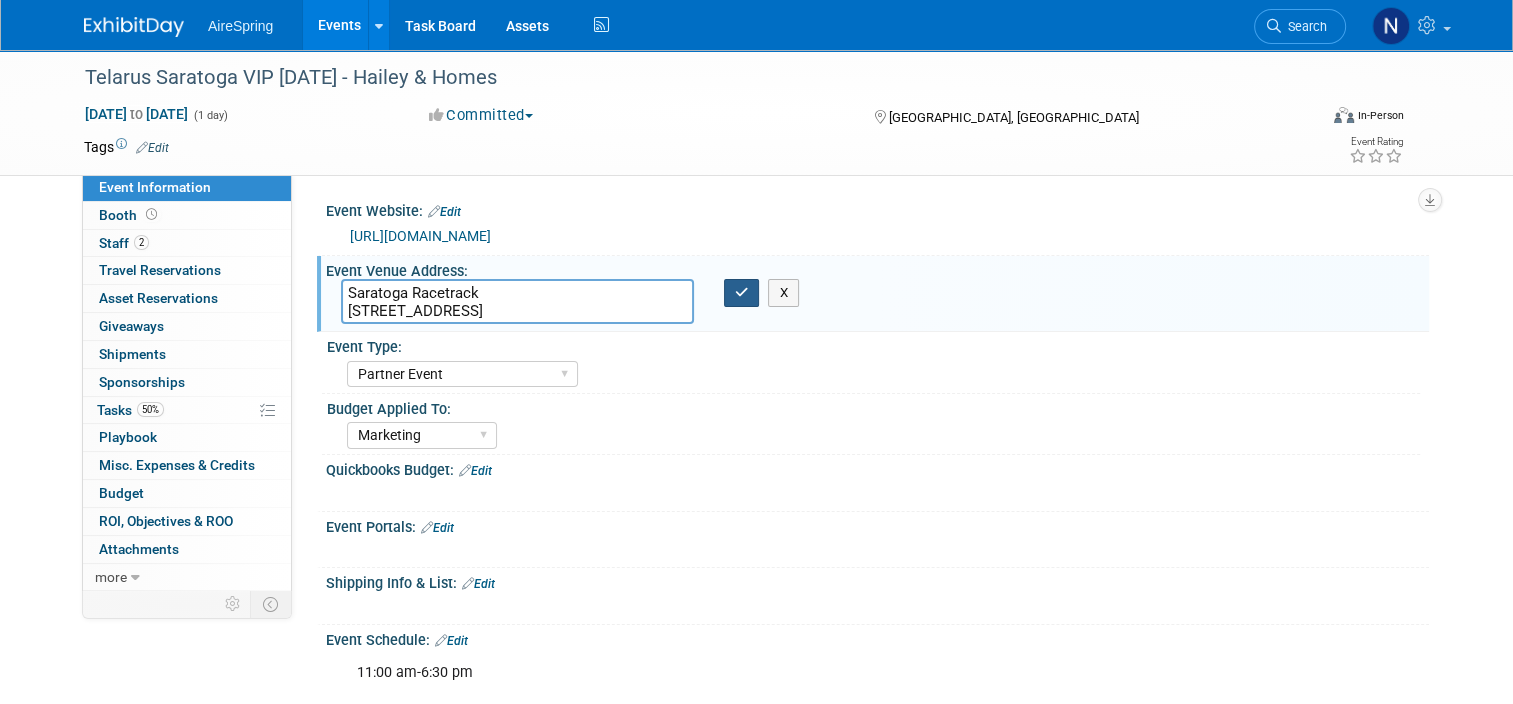 click at bounding box center [742, 292] 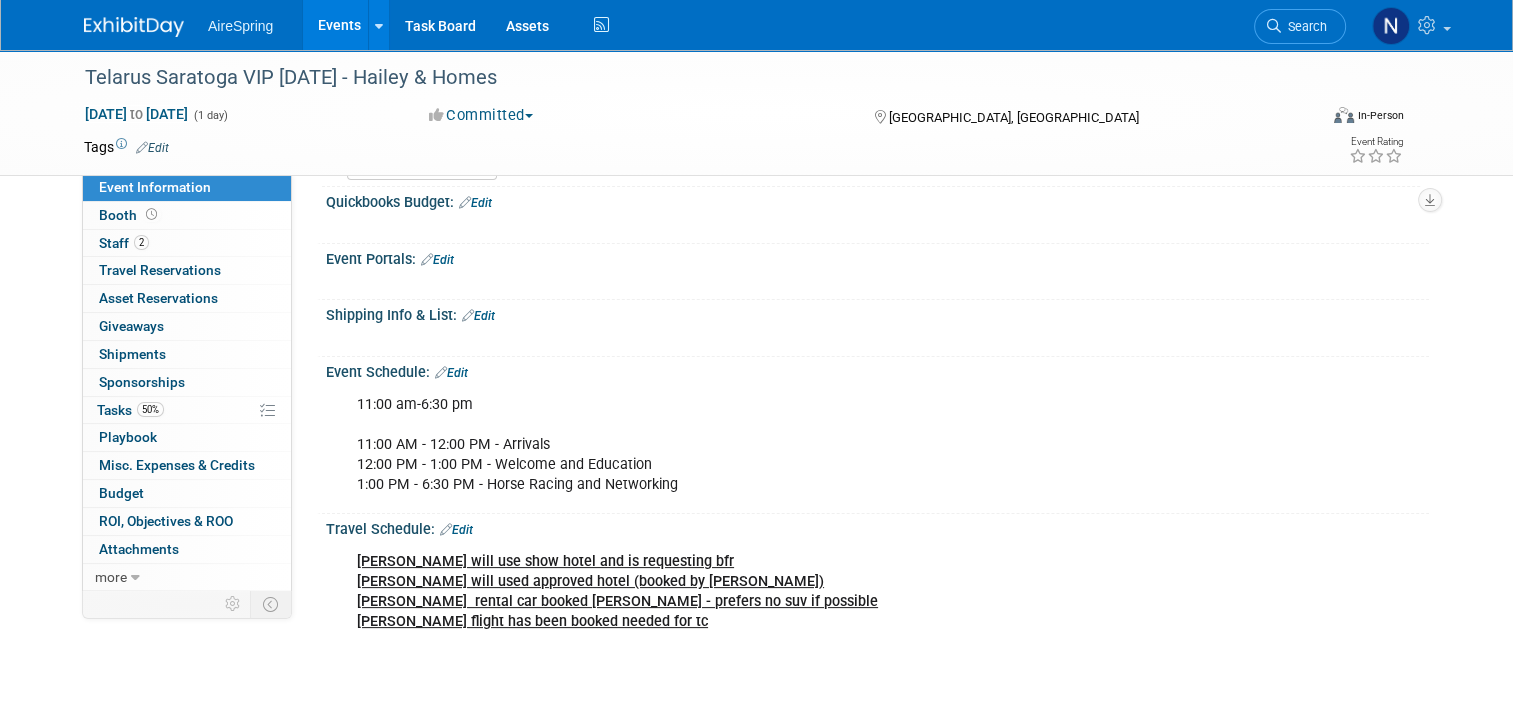scroll, scrollTop: 400, scrollLeft: 0, axis: vertical 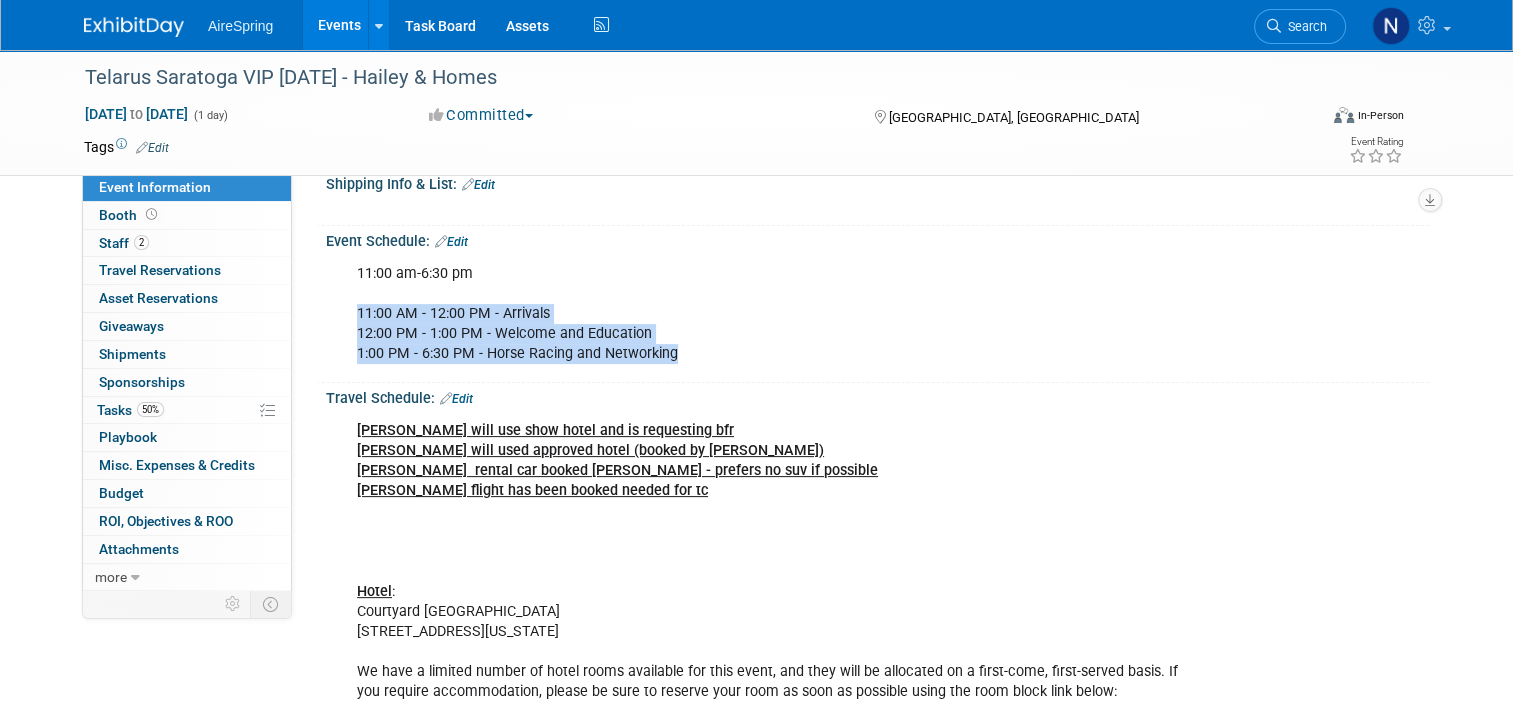 drag, startPoint x: 693, startPoint y: 355, endPoint x: 329, endPoint y: 303, distance: 367.69553 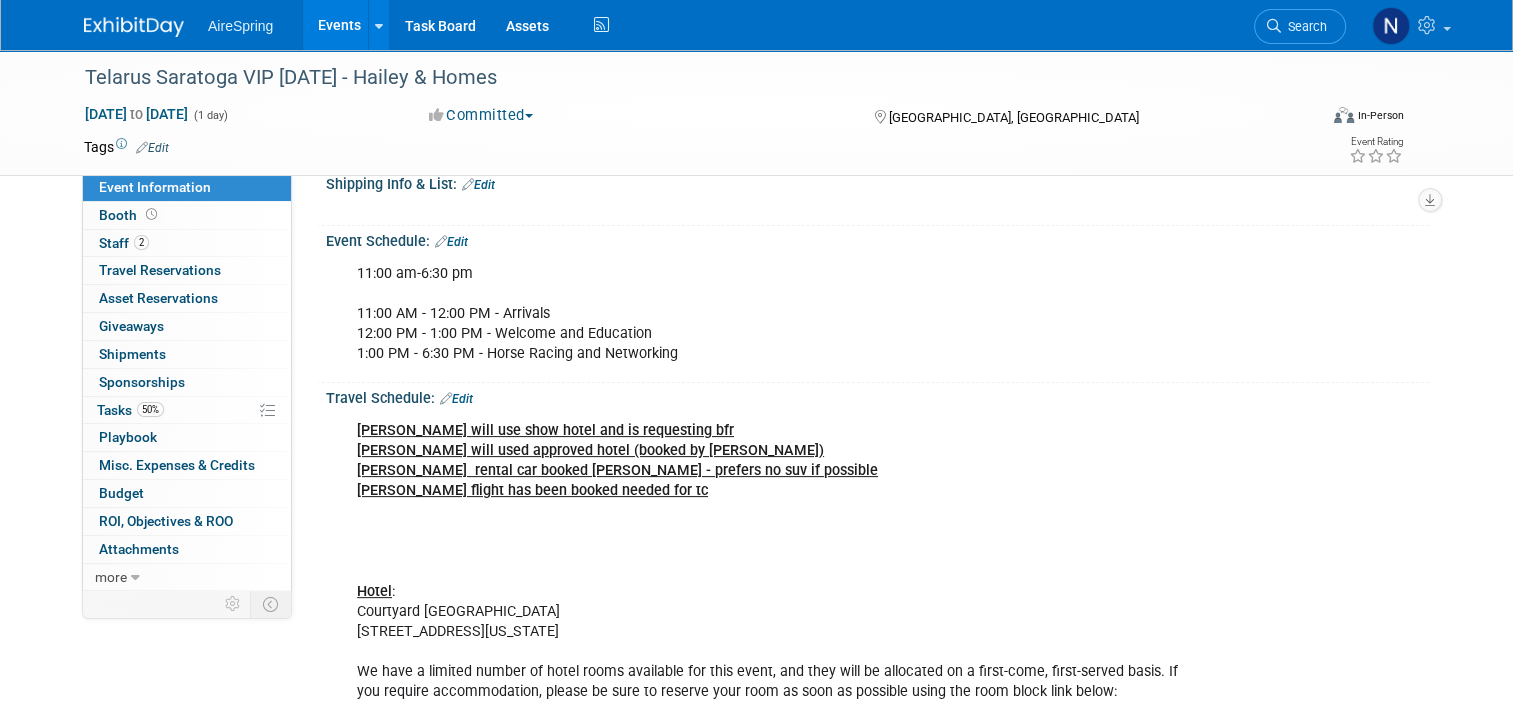 click on "[PERSON_NAME] will use show hotel and is requesting bfr [PERSON_NAME] will used approved hotel (booked by [PERSON_NAME]) [PERSON_NAME]  rental car booked [PERSON_NAME] - prefers no suv if possible [PERSON_NAME] flight has been booked needed for [GEOGRAPHIC_DATA] :  [GEOGRAPHIC_DATA] [STREET_ADDRESS][US_STATE]   We have a limited number of hotel rooms available for this event, and they will be allocated on a first-come, first-served basis. If you require accommodation, please be sure to reserve your room as soon as possible using the room block link below:   [URL][DOMAIN_NAME]     379.00 USD per night  -  Last Day to Book: [DATE]" at bounding box center (786, 601) 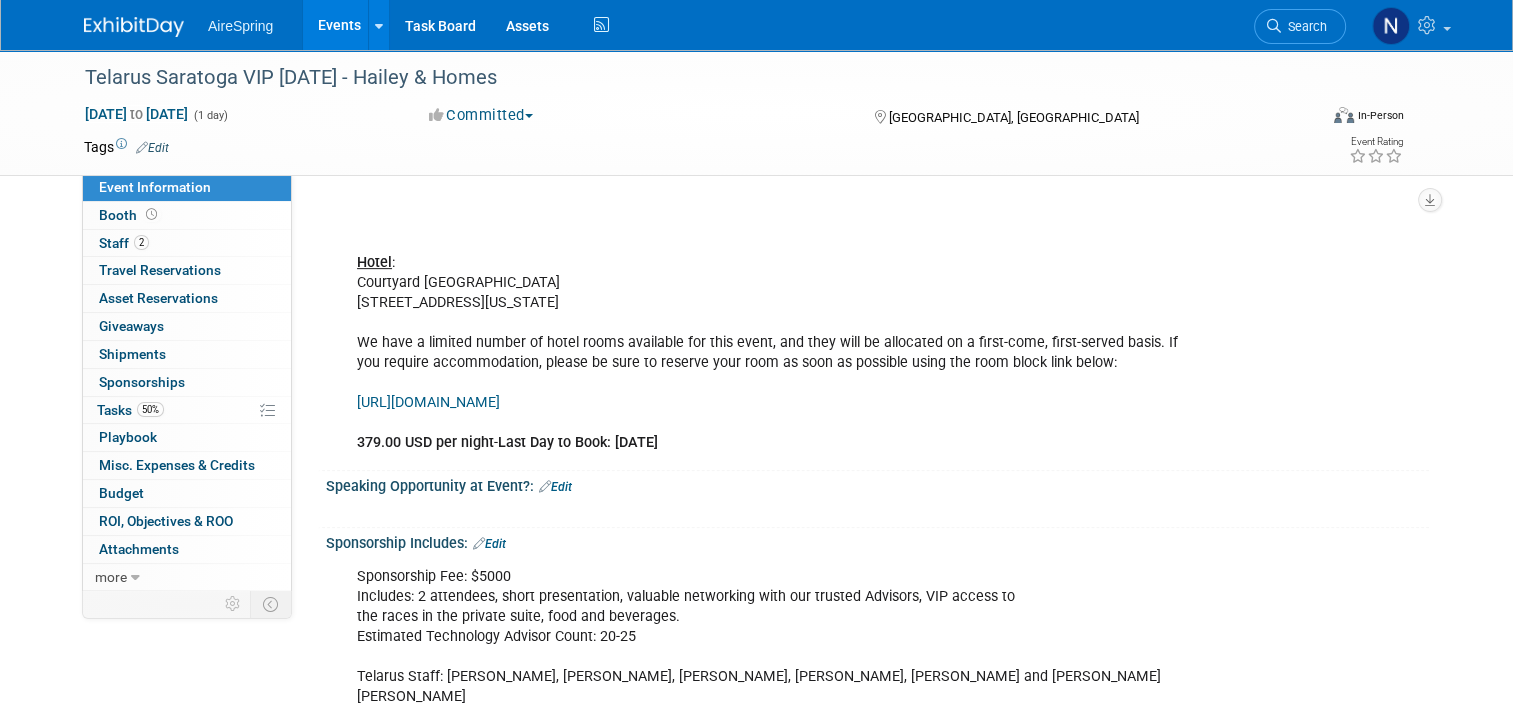scroll, scrollTop: 900, scrollLeft: 0, axis: vertical 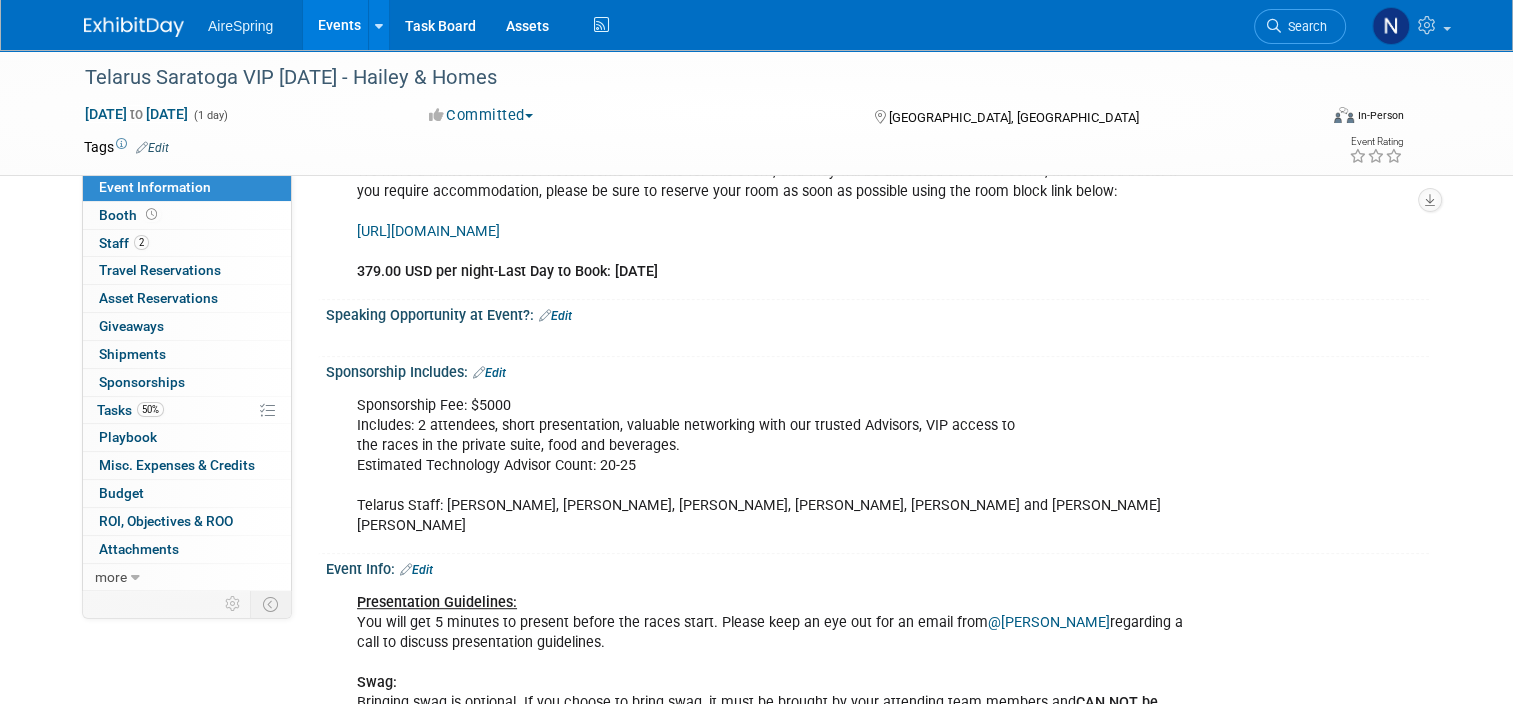 click on "Sponsorship Fee: $5000 Includes: 2 attendees, short presentation, valuable networking with our trusted Advisors, VIP access to  the races in the private suite, food and beverages. Estimated Technology Advisor Count: 20-25 Telarus Staff: [PERSON_NAME], [PERSON_NAME], [PERSON_NAME], [PERSON_NAME], [PERSON_NAME] and [PERSON_NAME]
X" at bounding box center (875, 386) 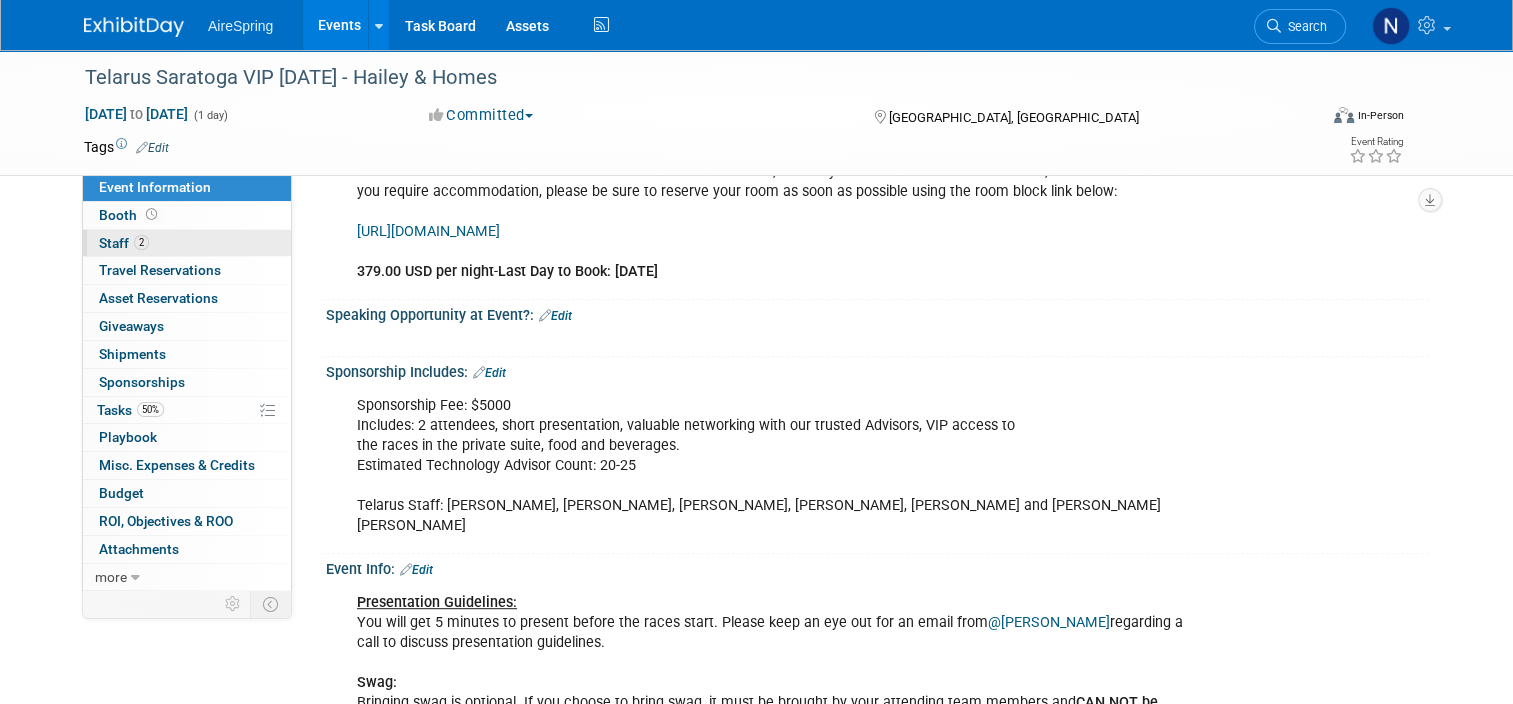 click on "2
Staff 2" at bounding box center [187, 243] 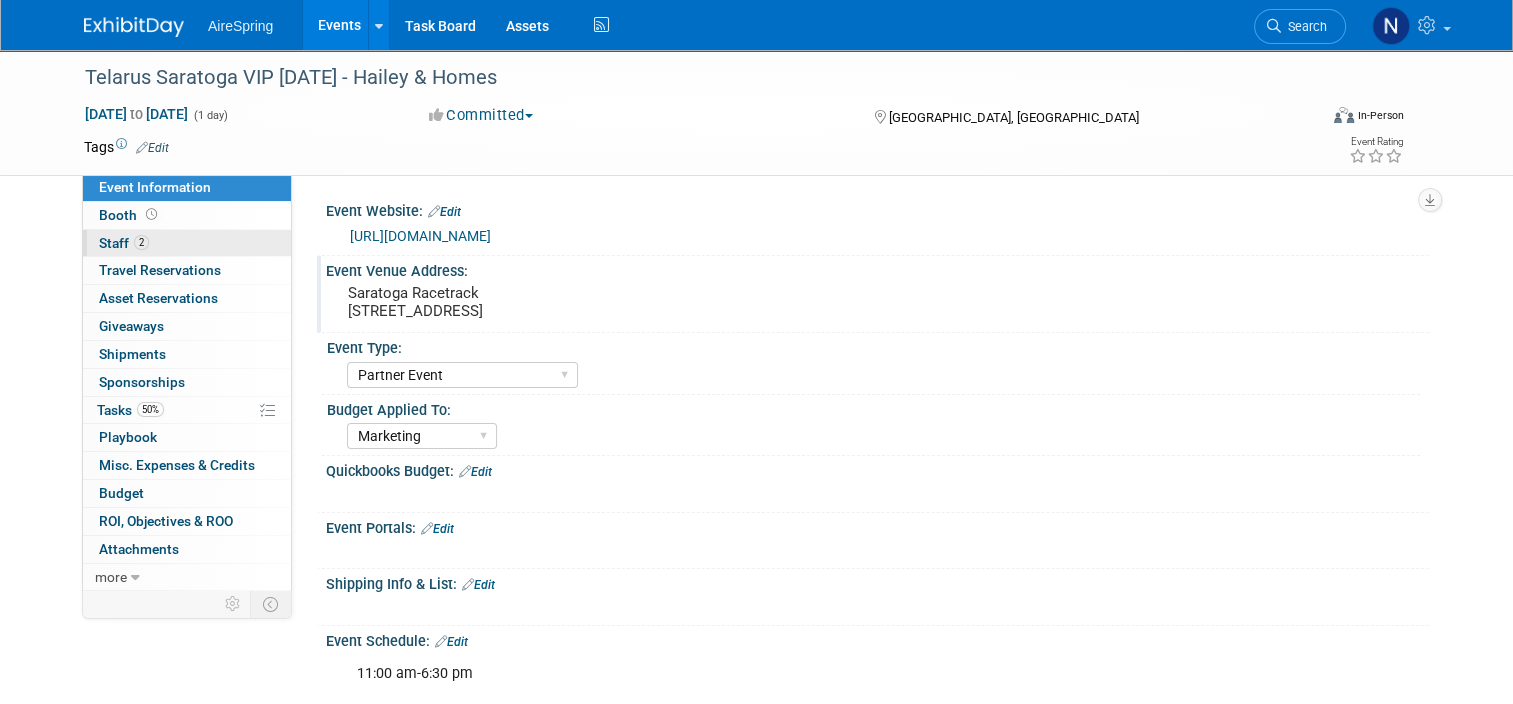 click on "2
Staff 2" at bounding box center (187, 243) 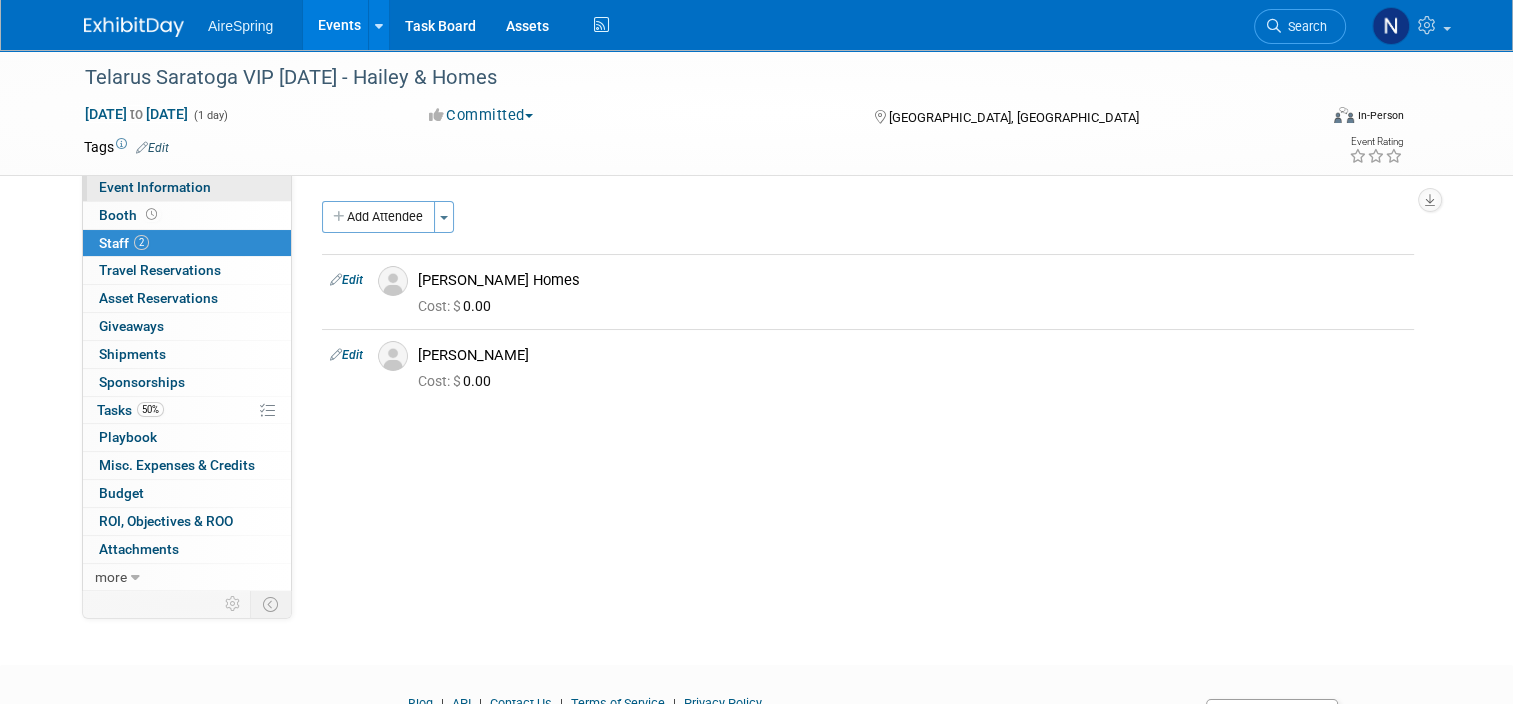 click on "Event Information" at bounding box center (187, 187) 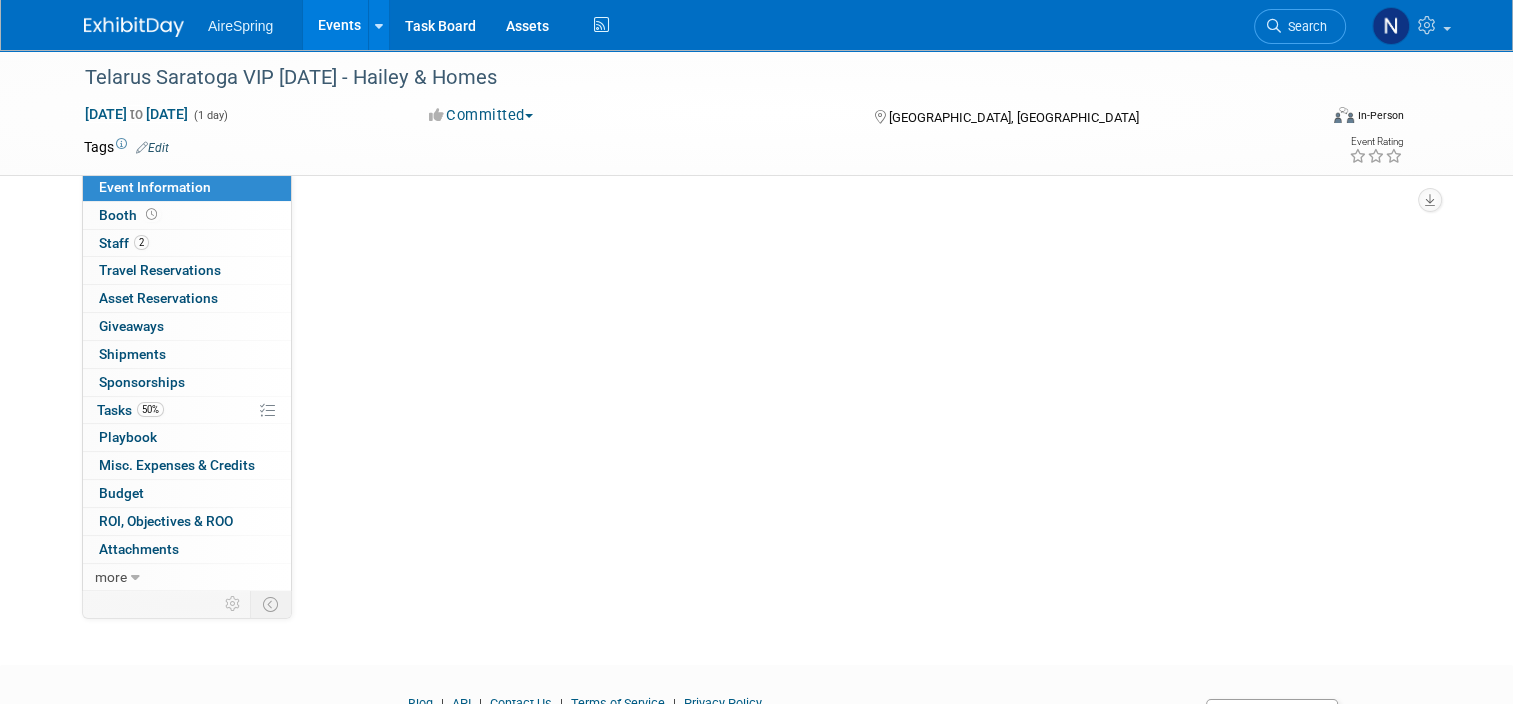 select on "Partner Event" 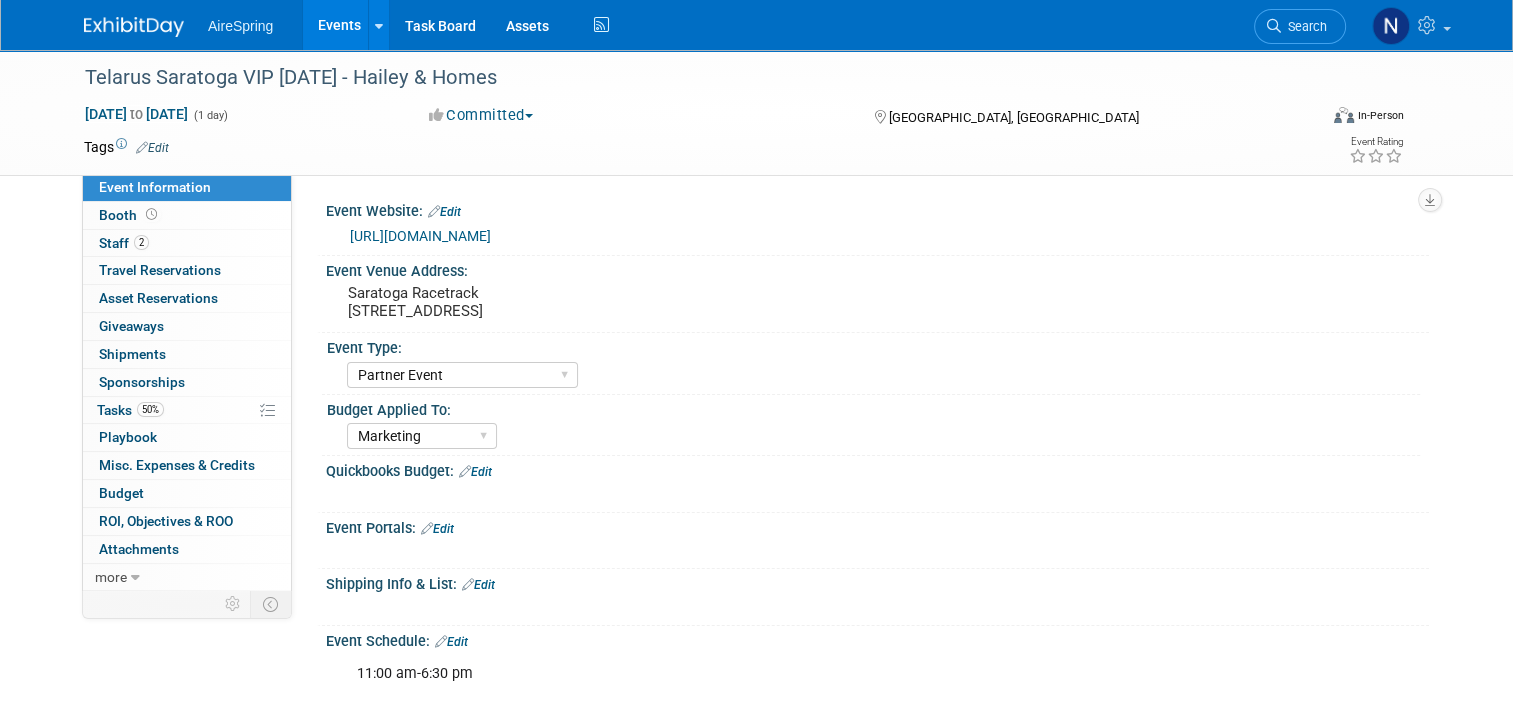 click on "[GEOGRAPHIC_DATA], [GEOGRAPHIC_DATA]" at bounding box center (1026, 116) 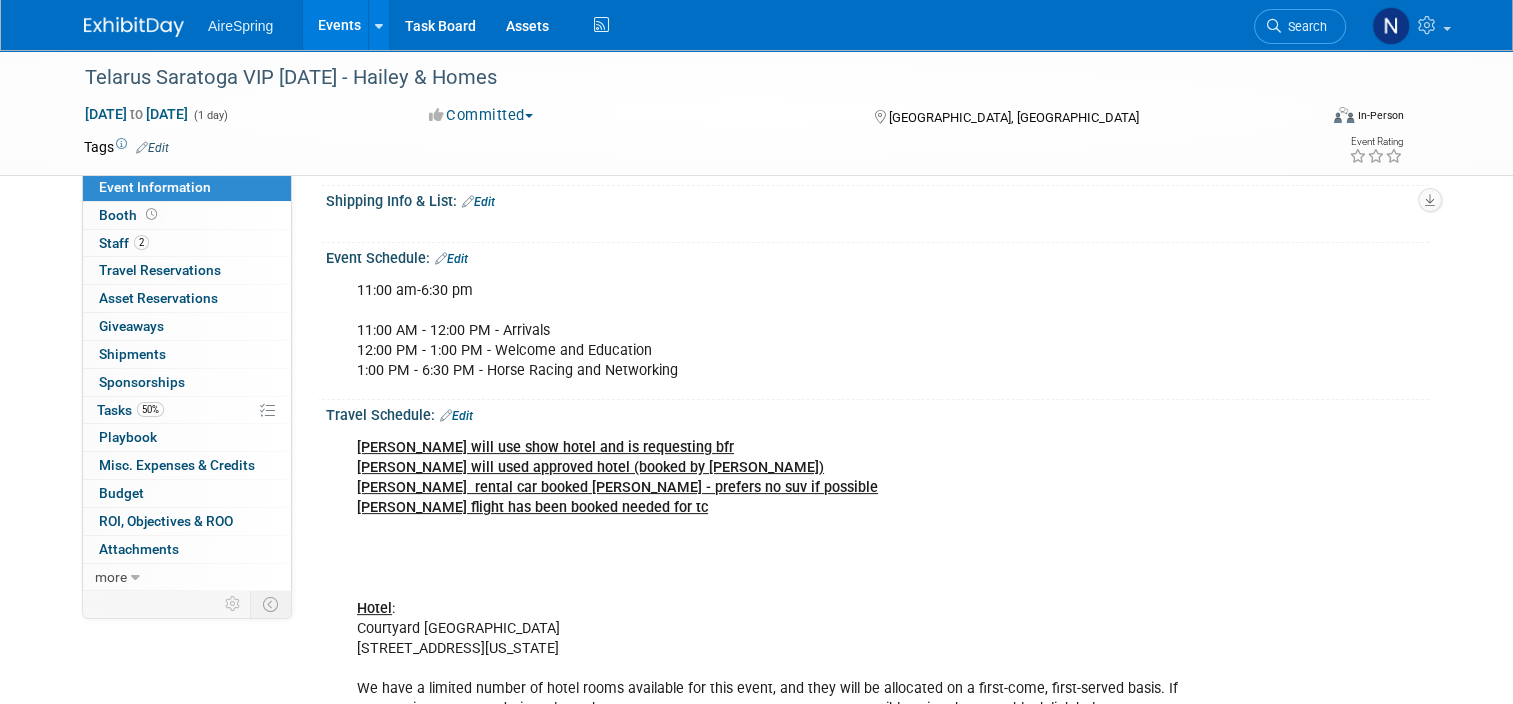scroll, scrollTop: 0, scrollLeft: 0, axis: both 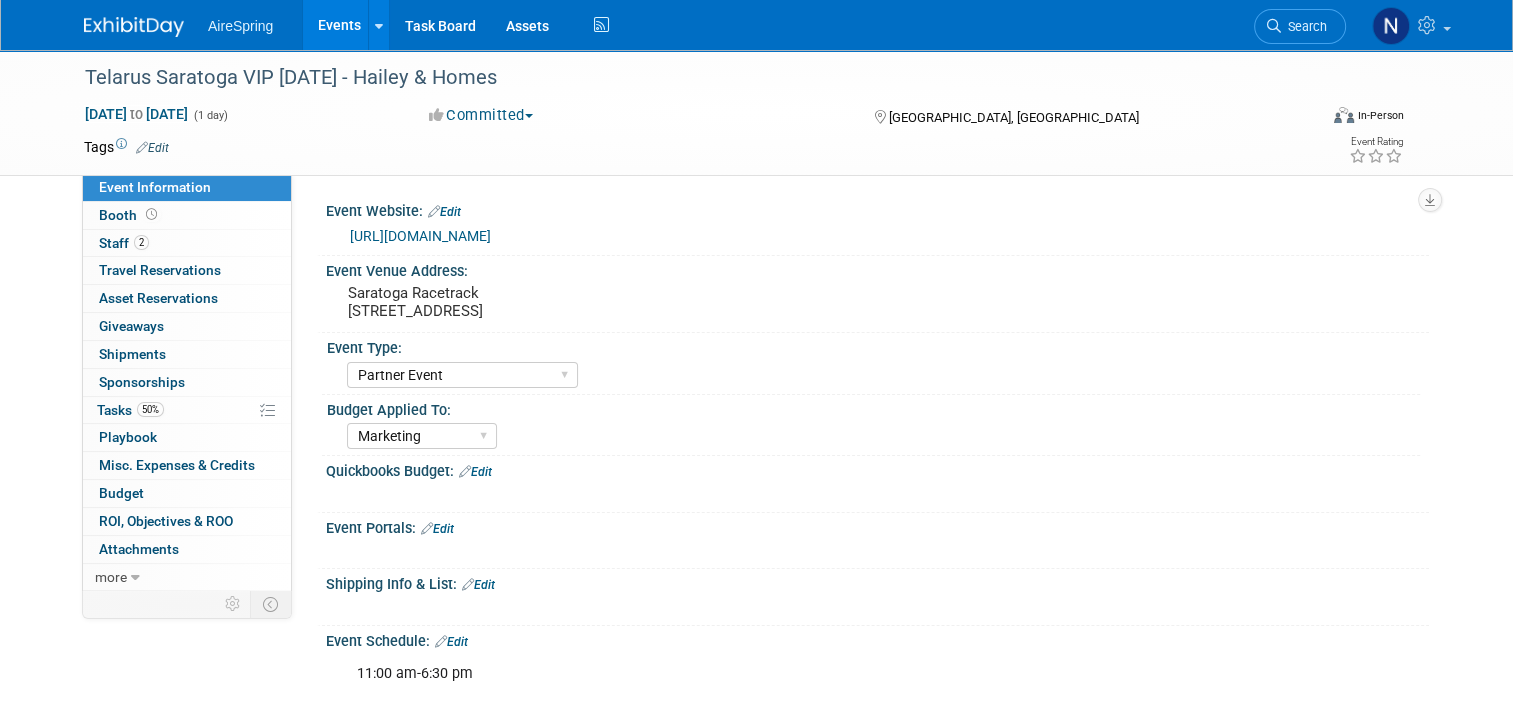 click on "[URL][DOMAIN_NAME]" at bounding box center (420, 236) 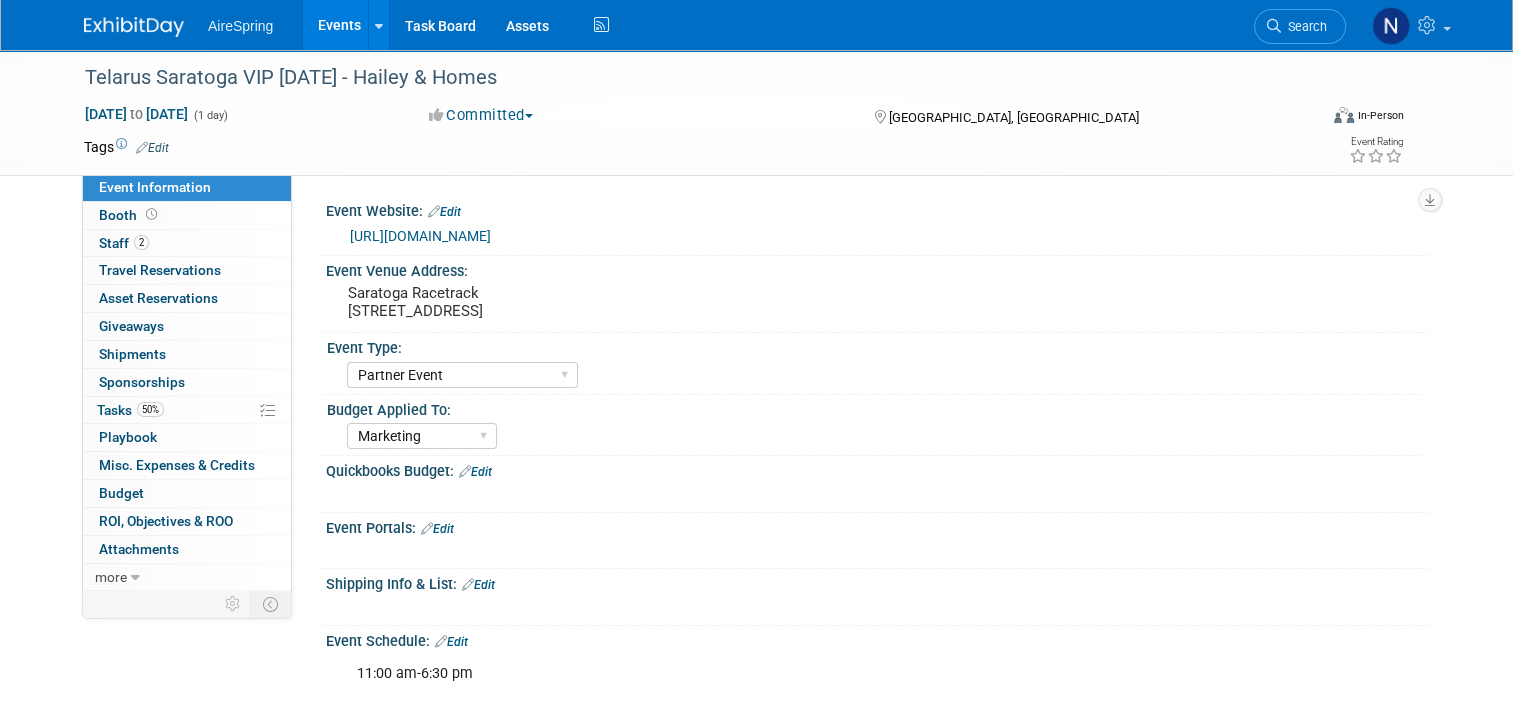click on "Events" at bounding box center [339, 25] 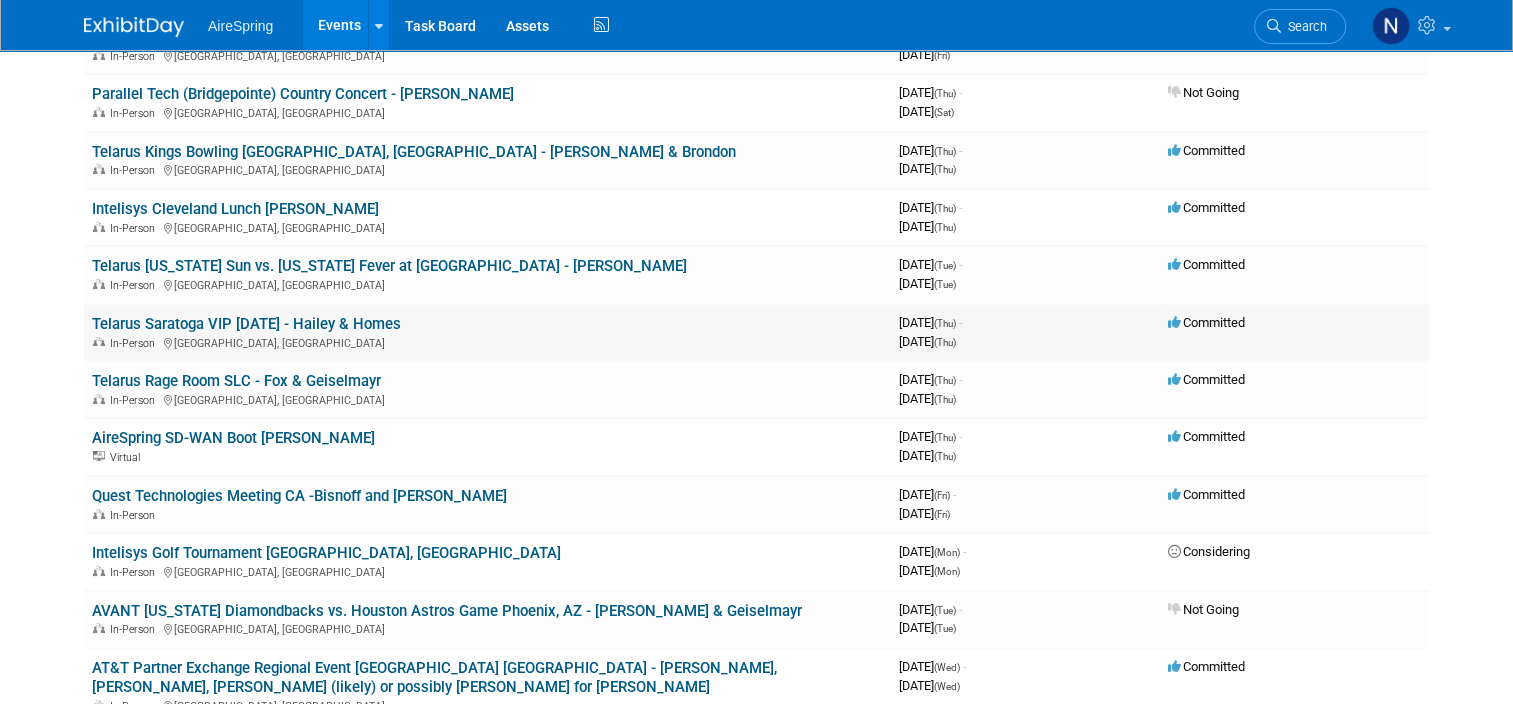 scroll, scrollTop: 200, scrollLeft: 0, axis: vertical 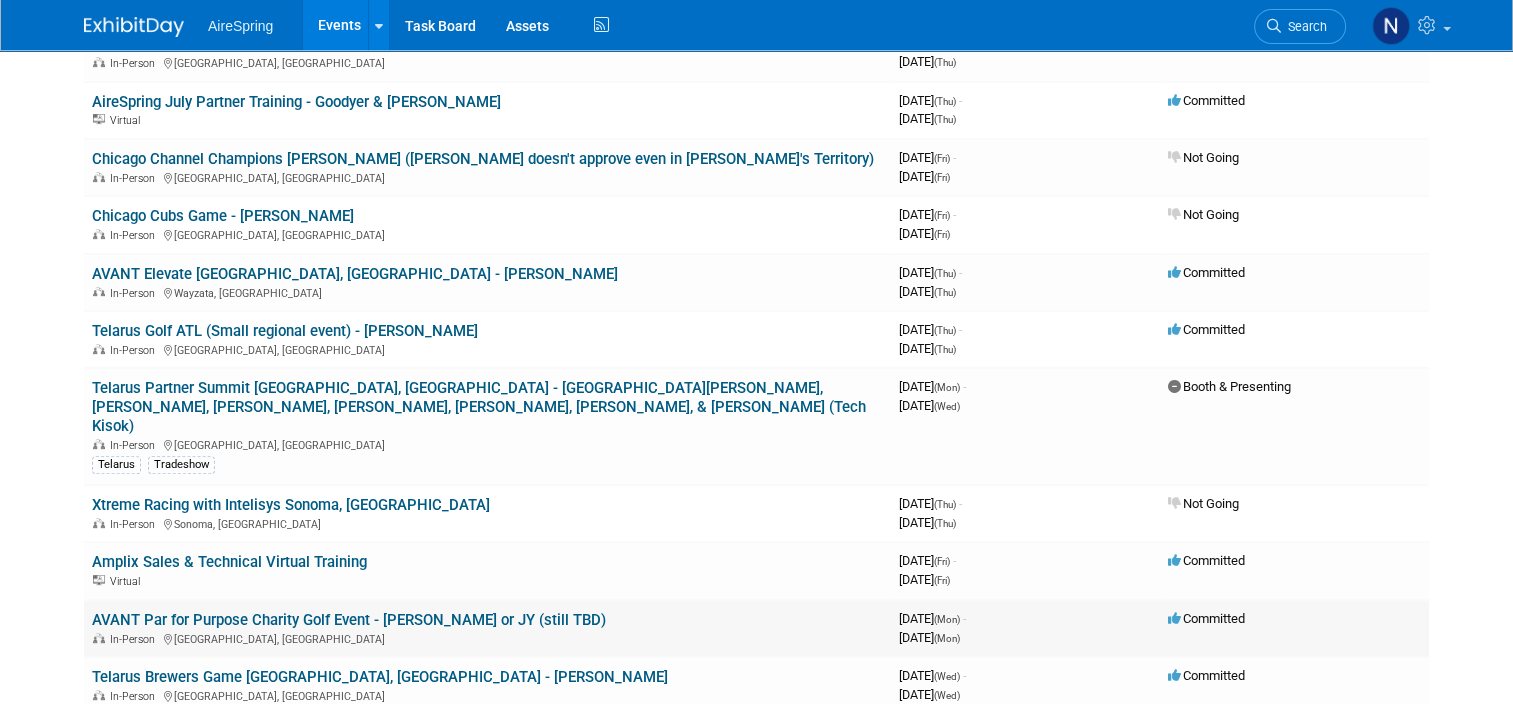 click on "AVANT Par for Purpose Charity Golf Event - [PERSON_NAME] or JY (still TBD)" at bounding box center [349, 620] 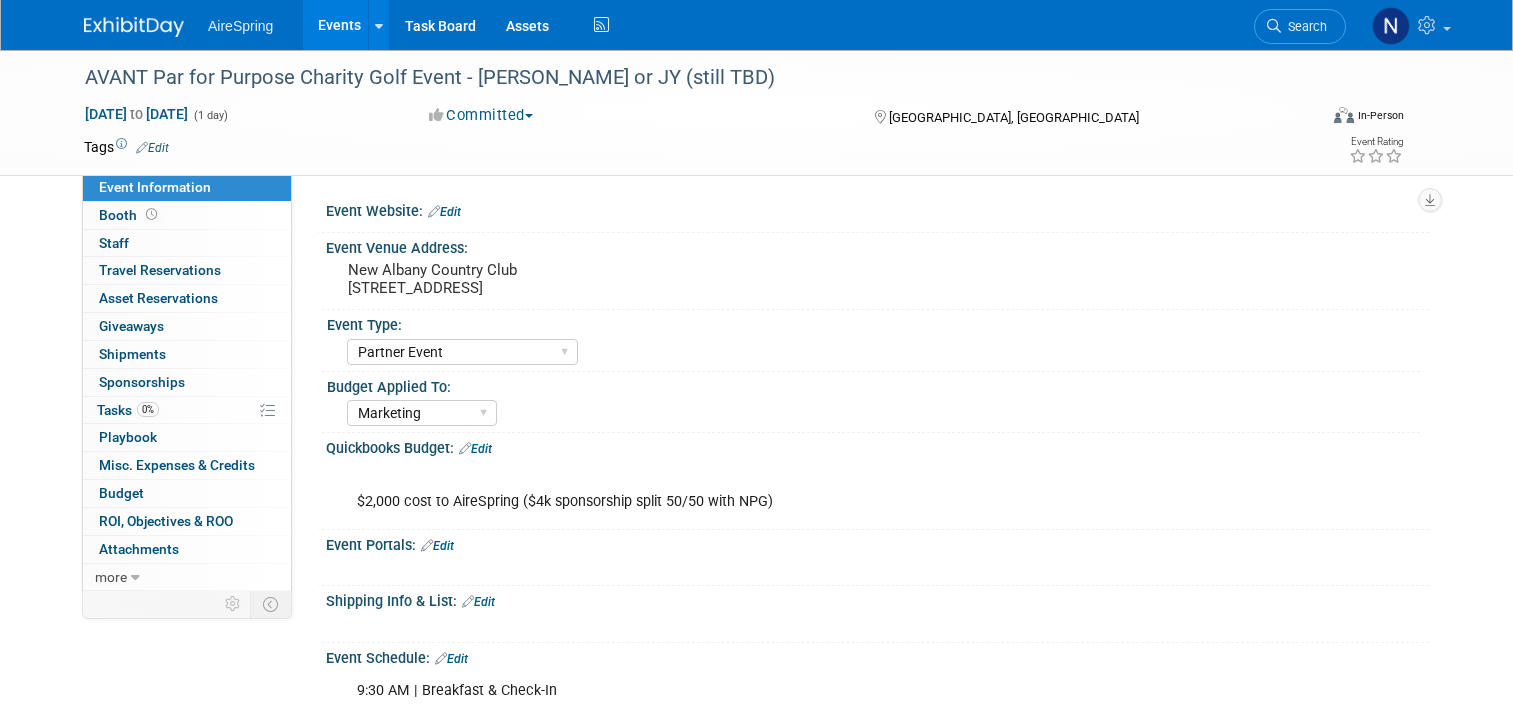 select on "Partner Event" 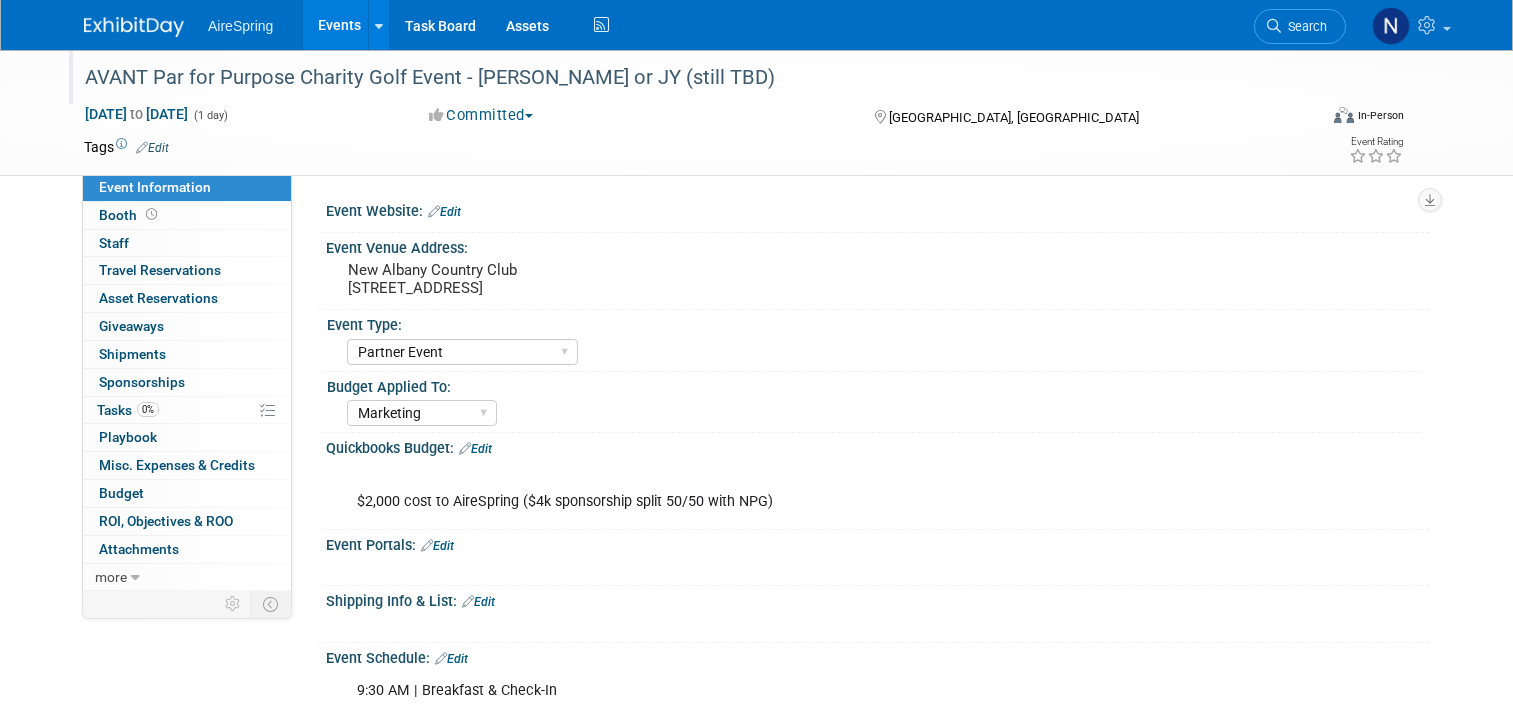 scroll, scrollTop: 0, scrollLeft: 0, axis: both 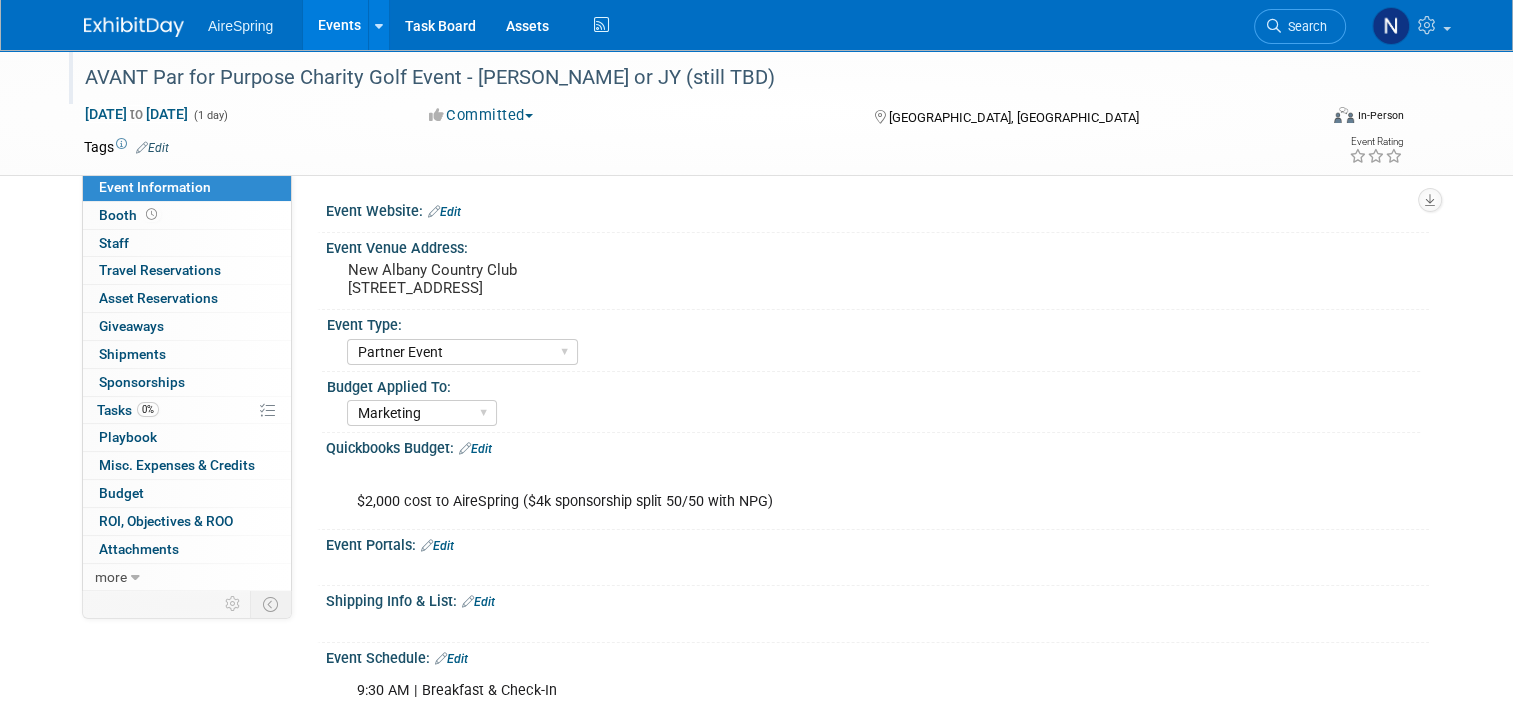 click on "AVANT Par for Purpose Charity Golf Event - [PERSON_NAME] or JY (still TBD)" at bounding box center [685, 78] 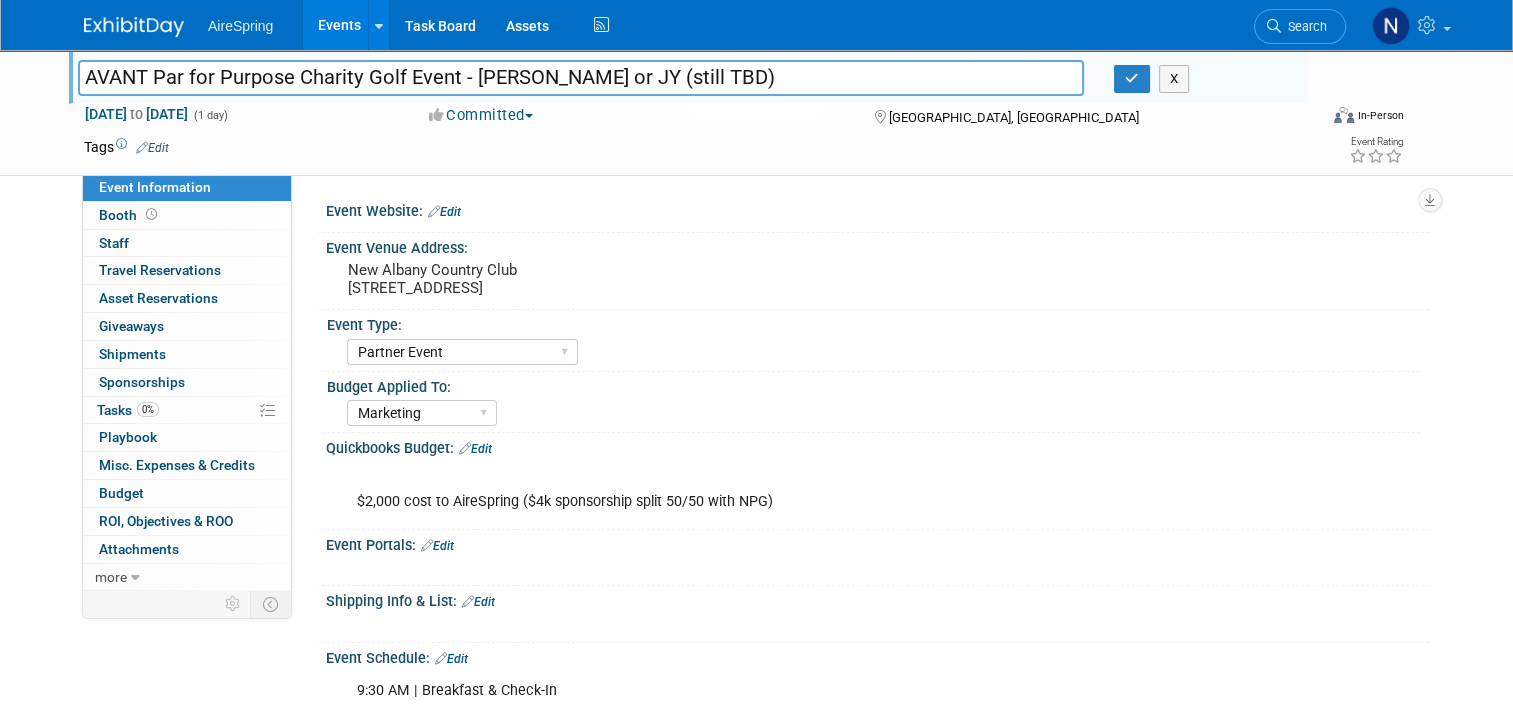 drag, startPoint x: 712, startPoint y: 76, endPoint x: 521, endPoint y: 78, distance: 191.01047 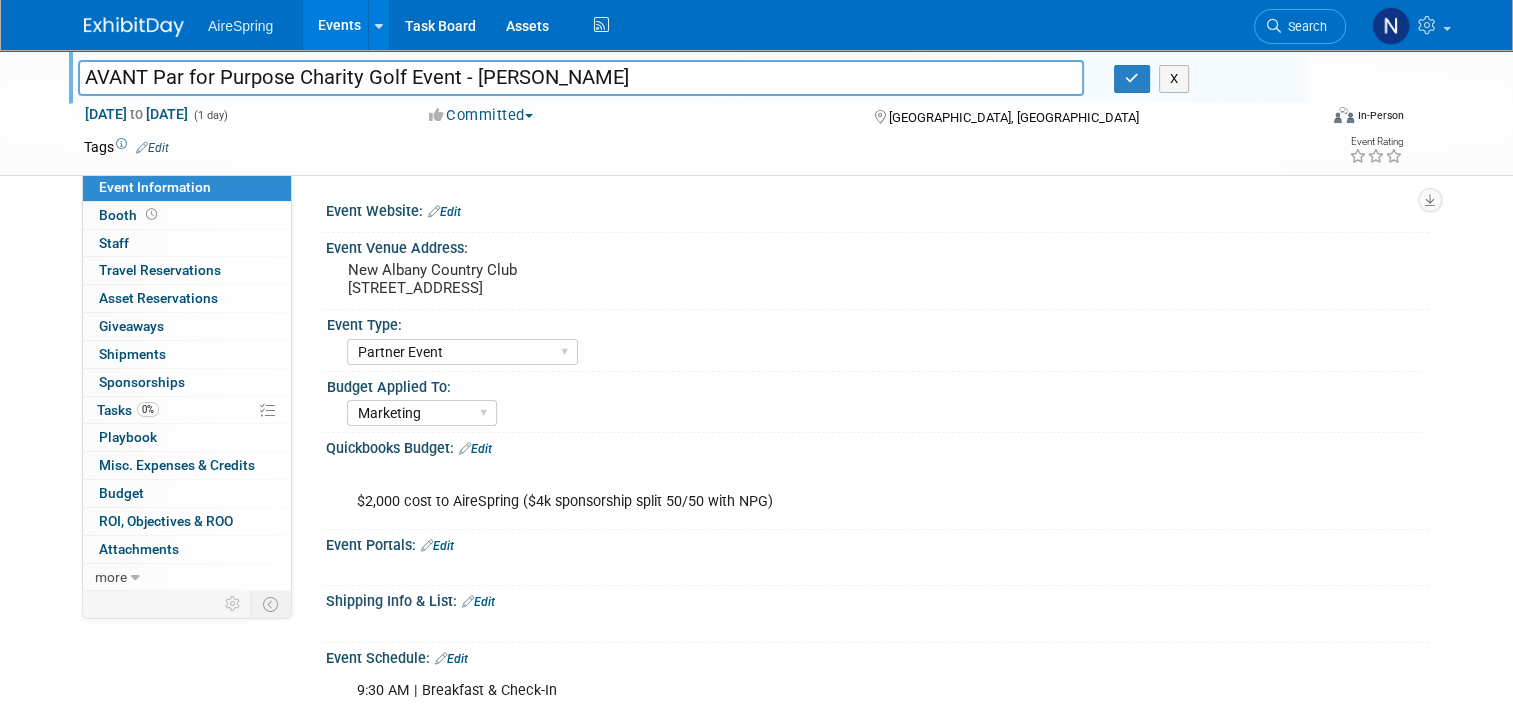 drag, startPoint x: 629, startPoint y: 80, endPoint x: 464, endPoint y: 77, distance: 165.02727 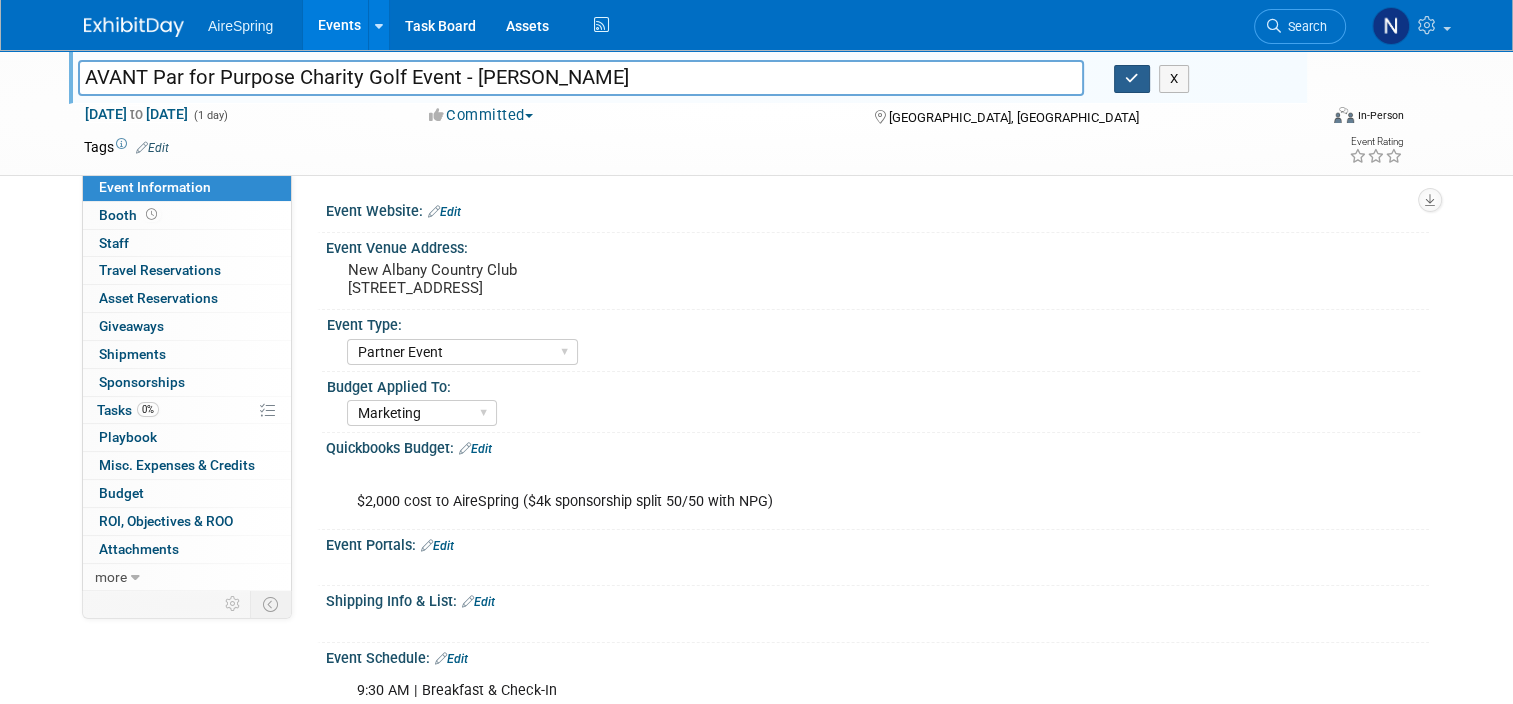 type on "AVANT Par for Purpose Charity Golf Event - Beavers" 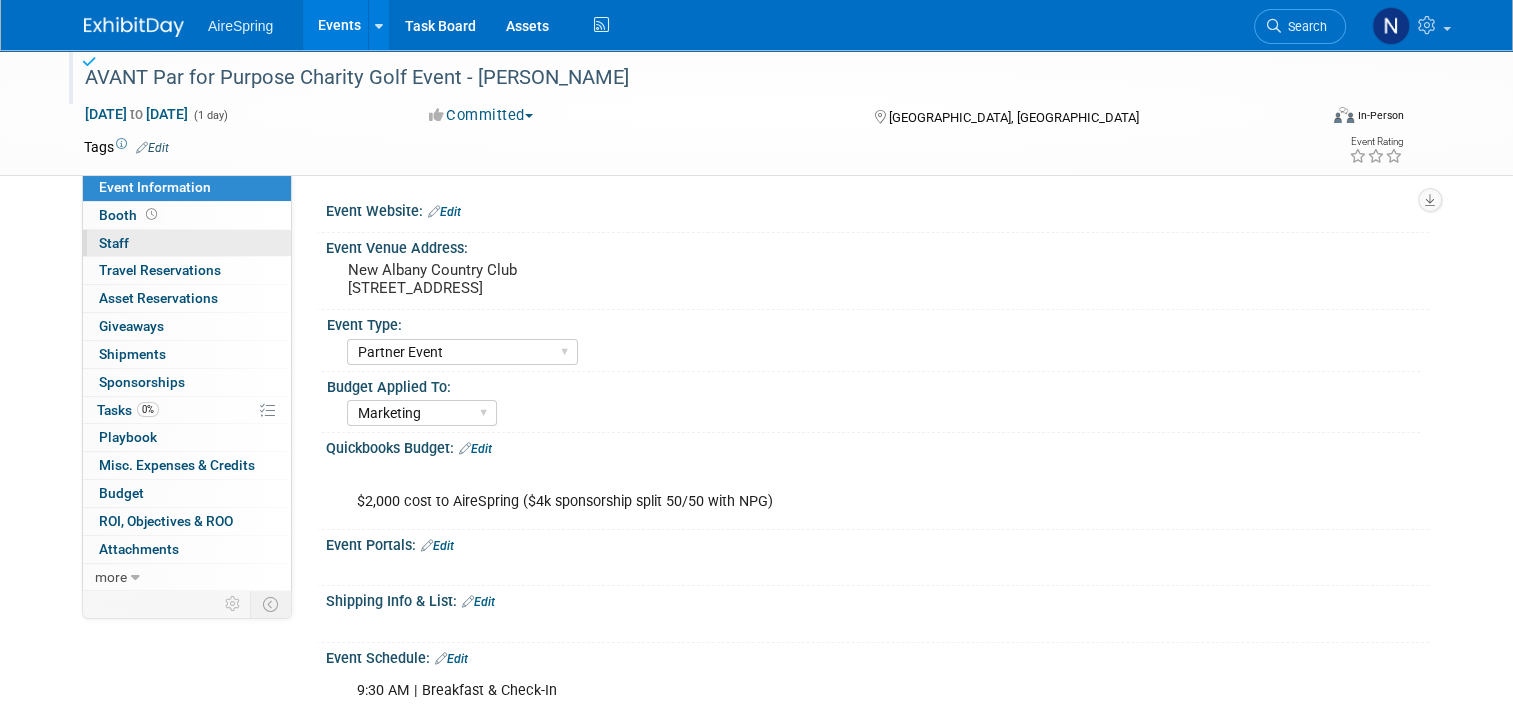 click on "0
Staff 0" at bounding box center (187, 243) 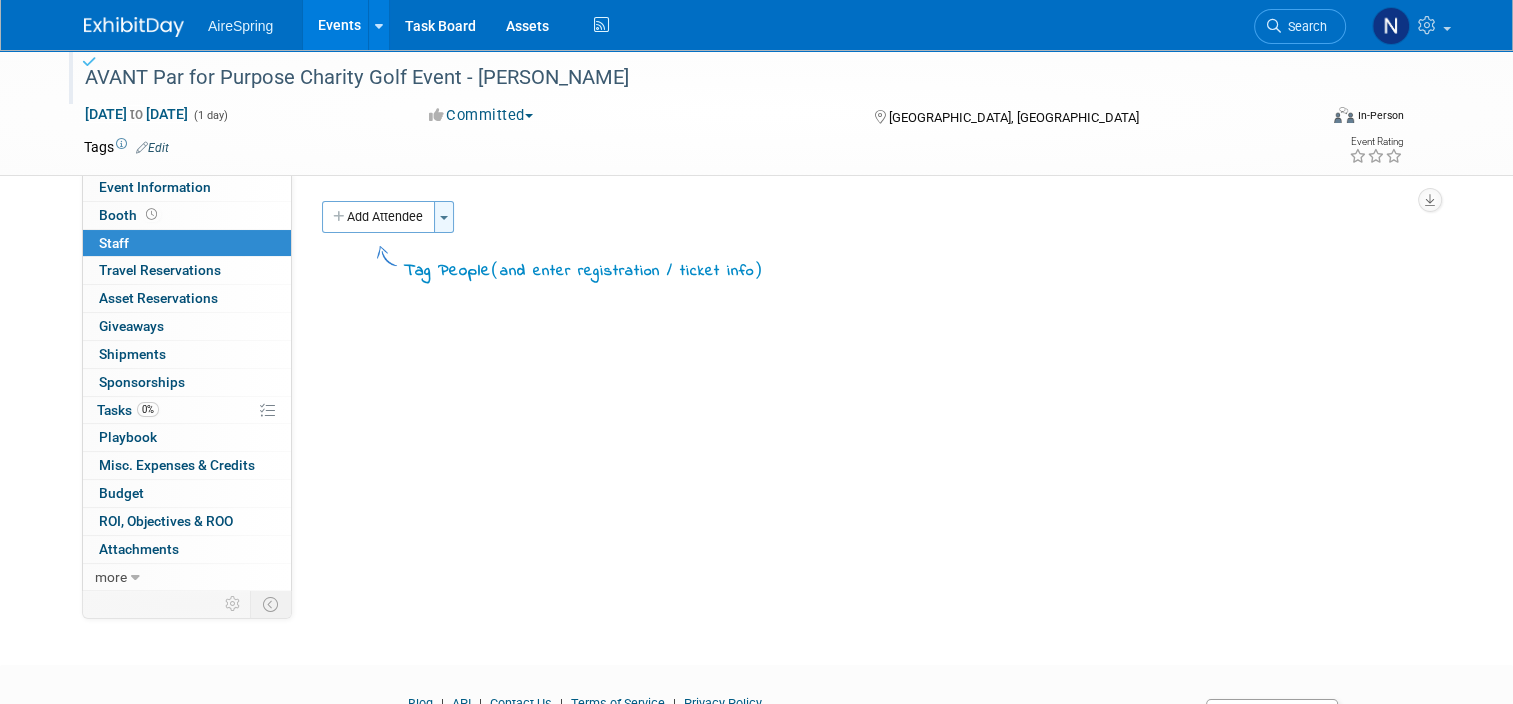 click at bounding box center (444, 218) 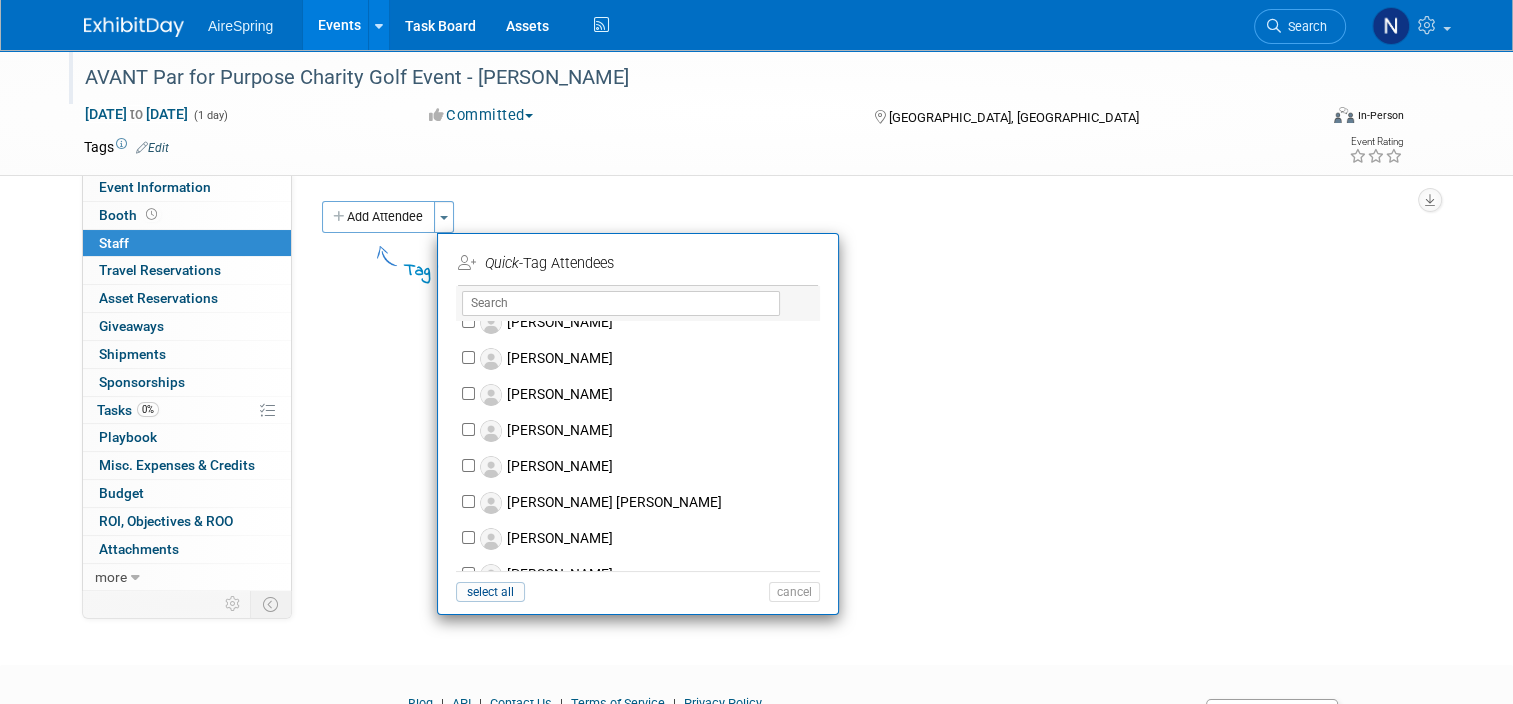scroll, scrollTop: 900, scrollLeft: 0, axis: vertical 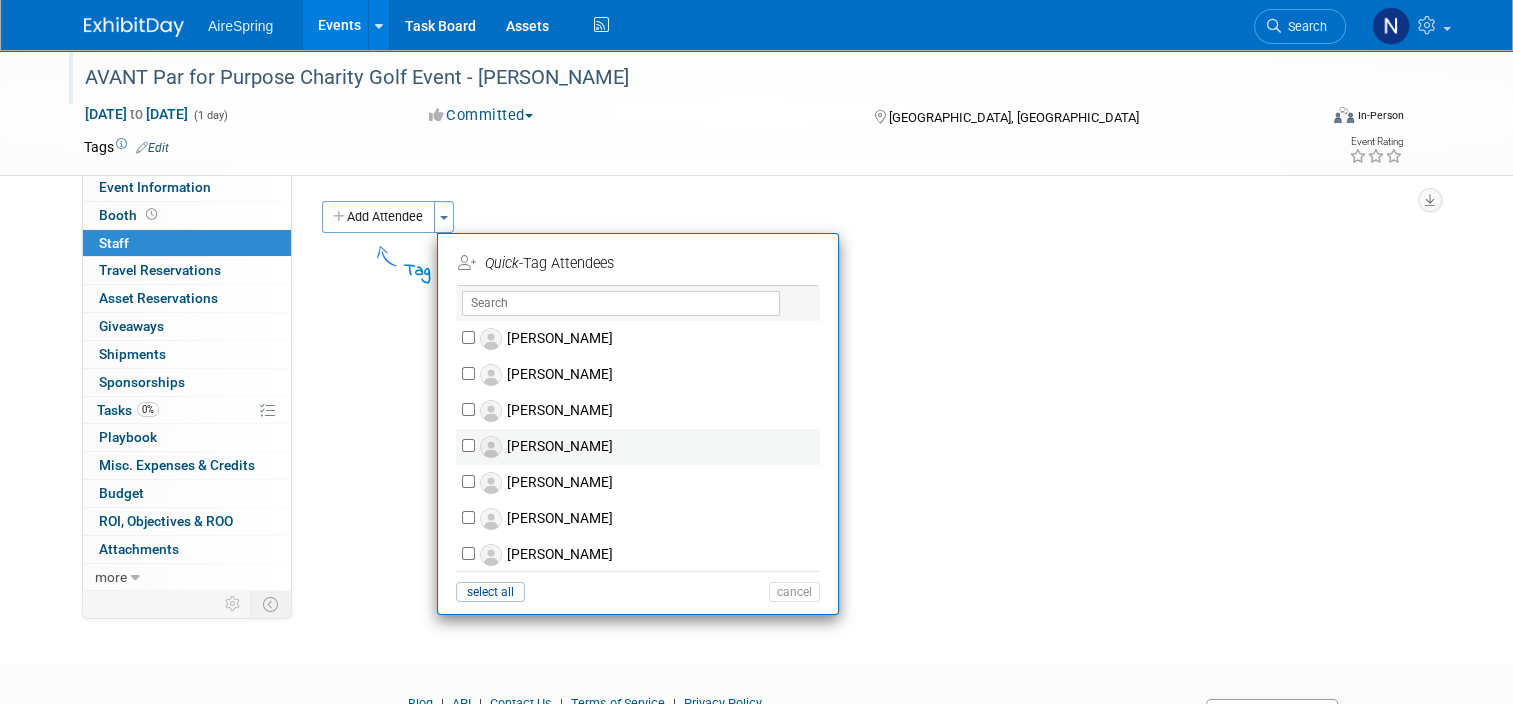 click on "Jason Beavers" at bounding box center [651, 447] 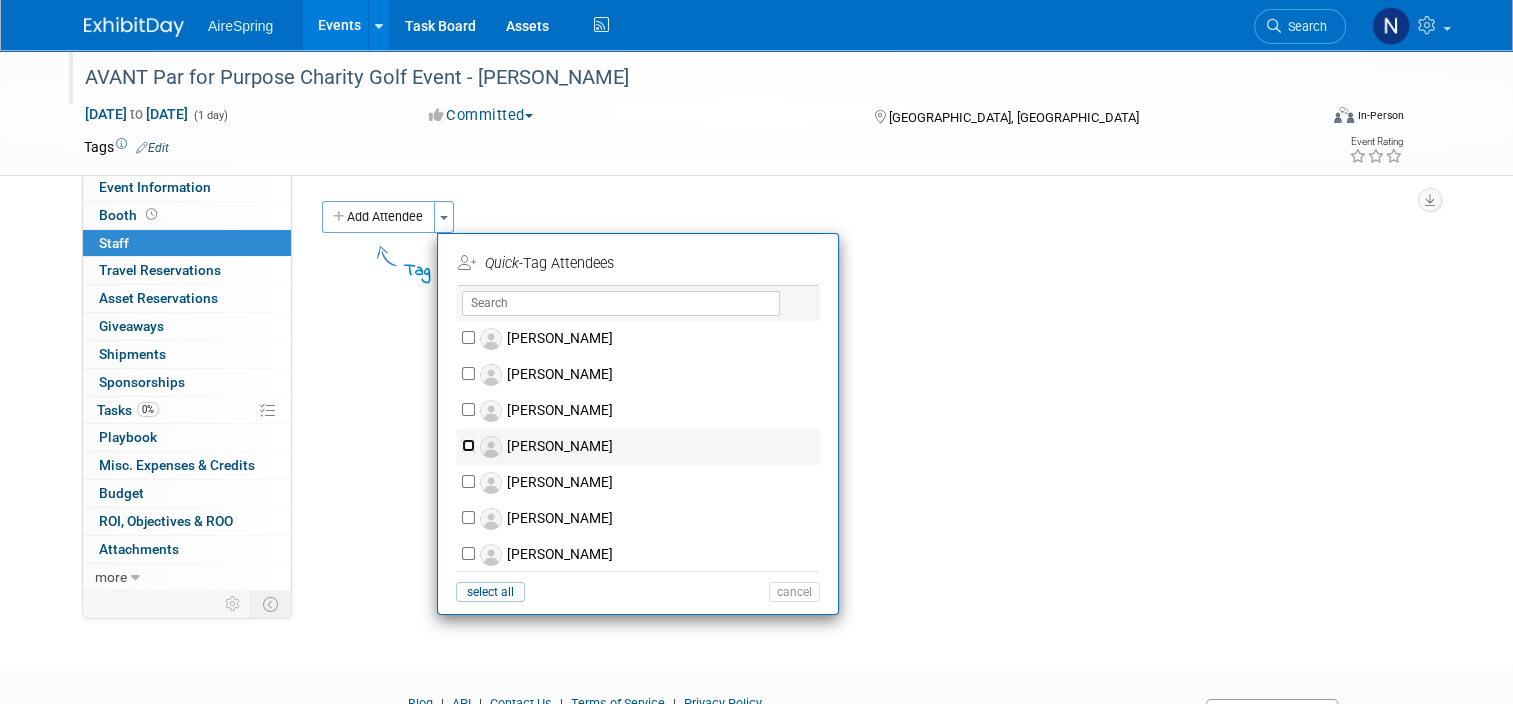 click on "Jason Beavers" at bounding box center [468, 445] 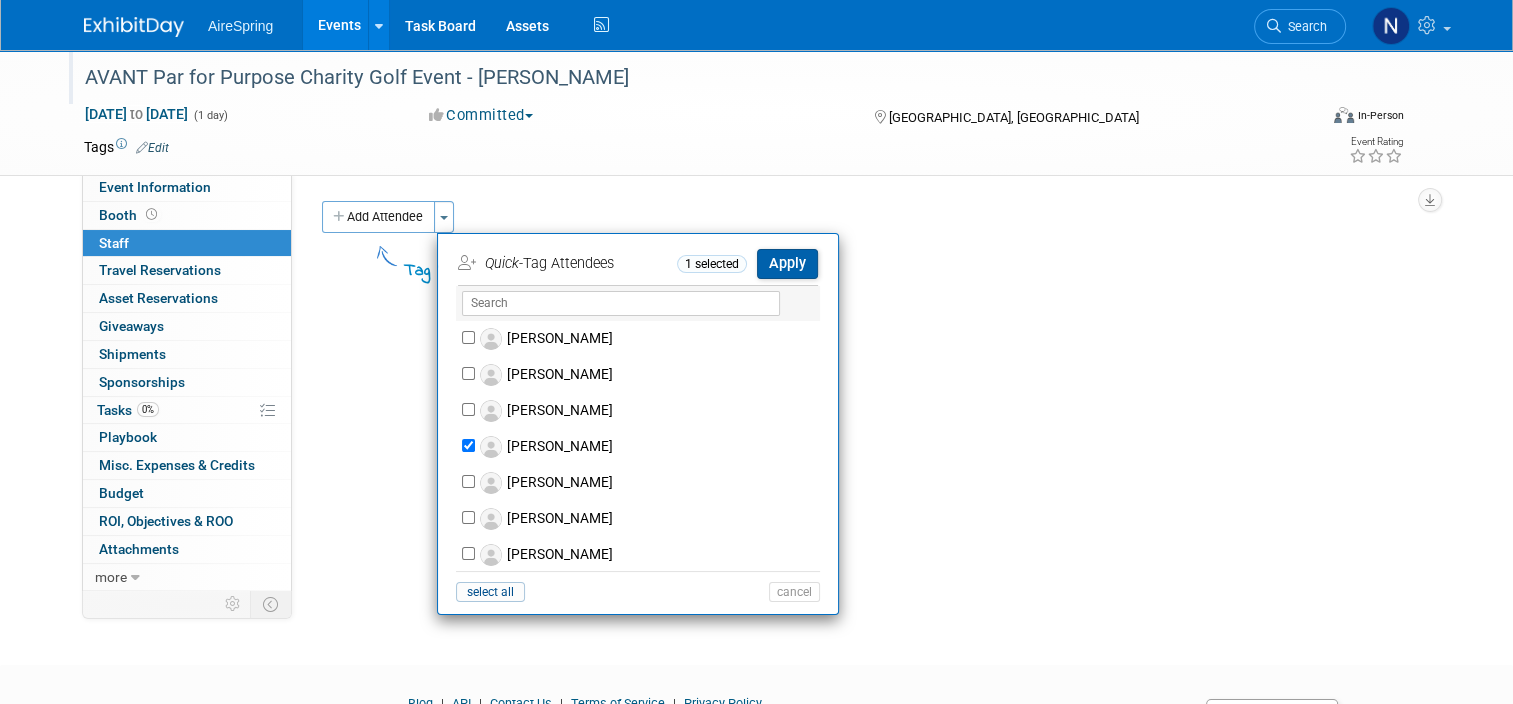 click on "Apply" at bounding box center [787, 263] 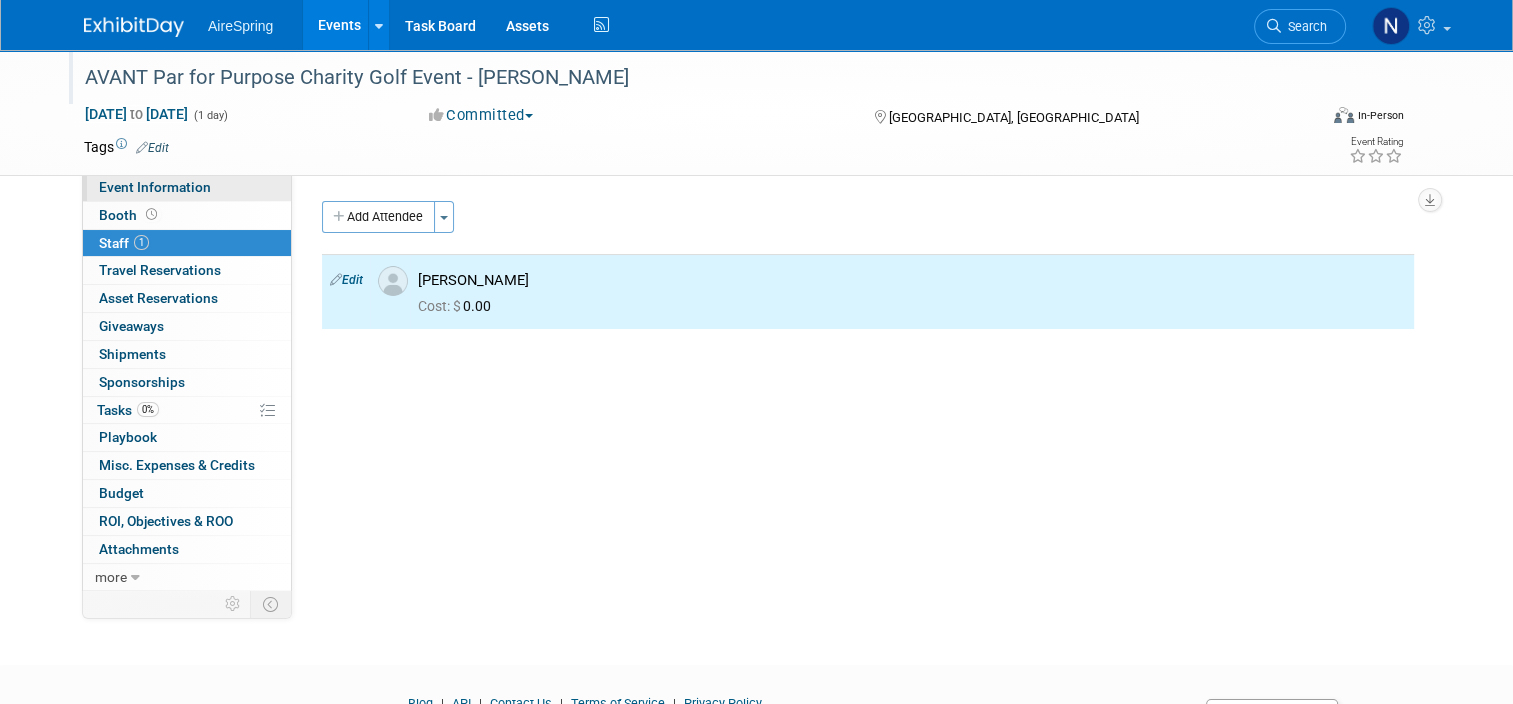 click on "Event Information" at bounding box center [155, 187] 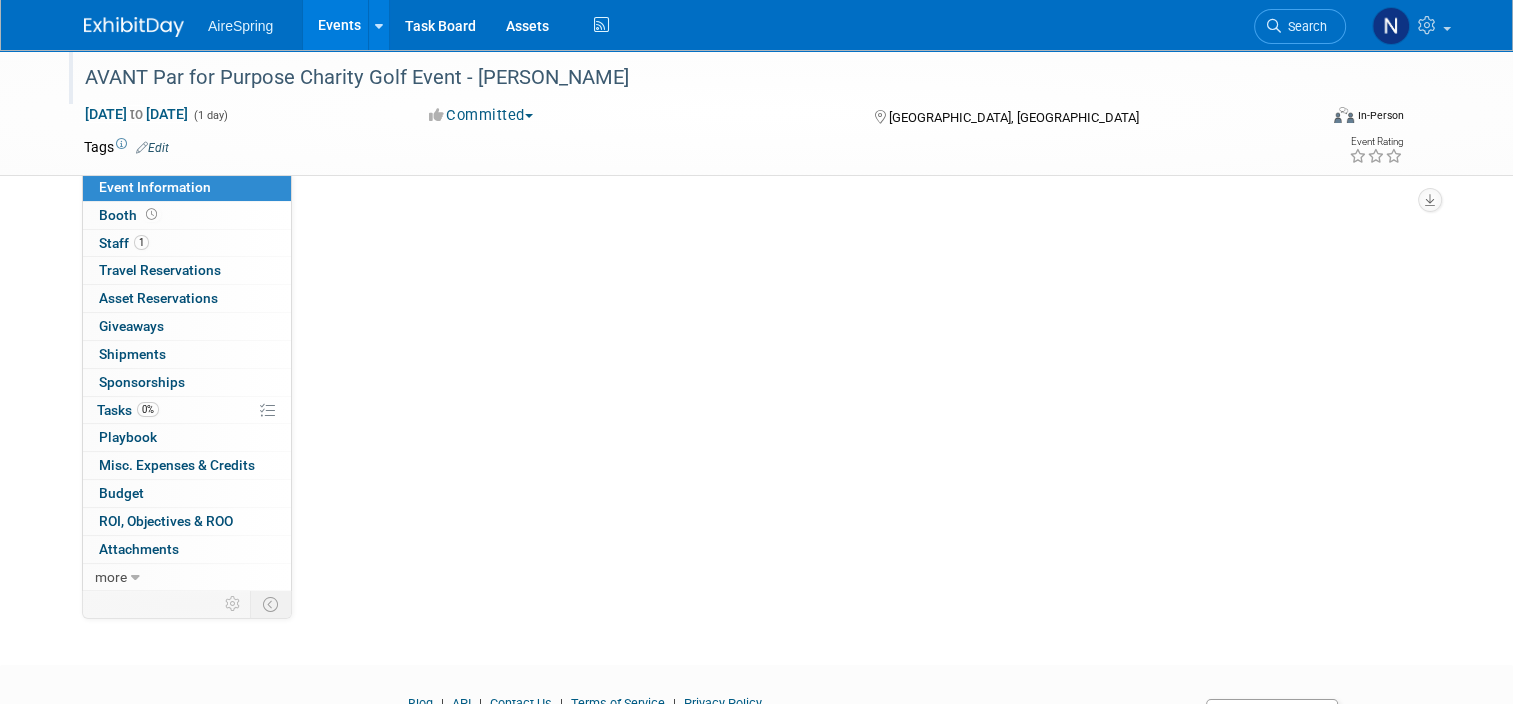 select on "Partner Event" 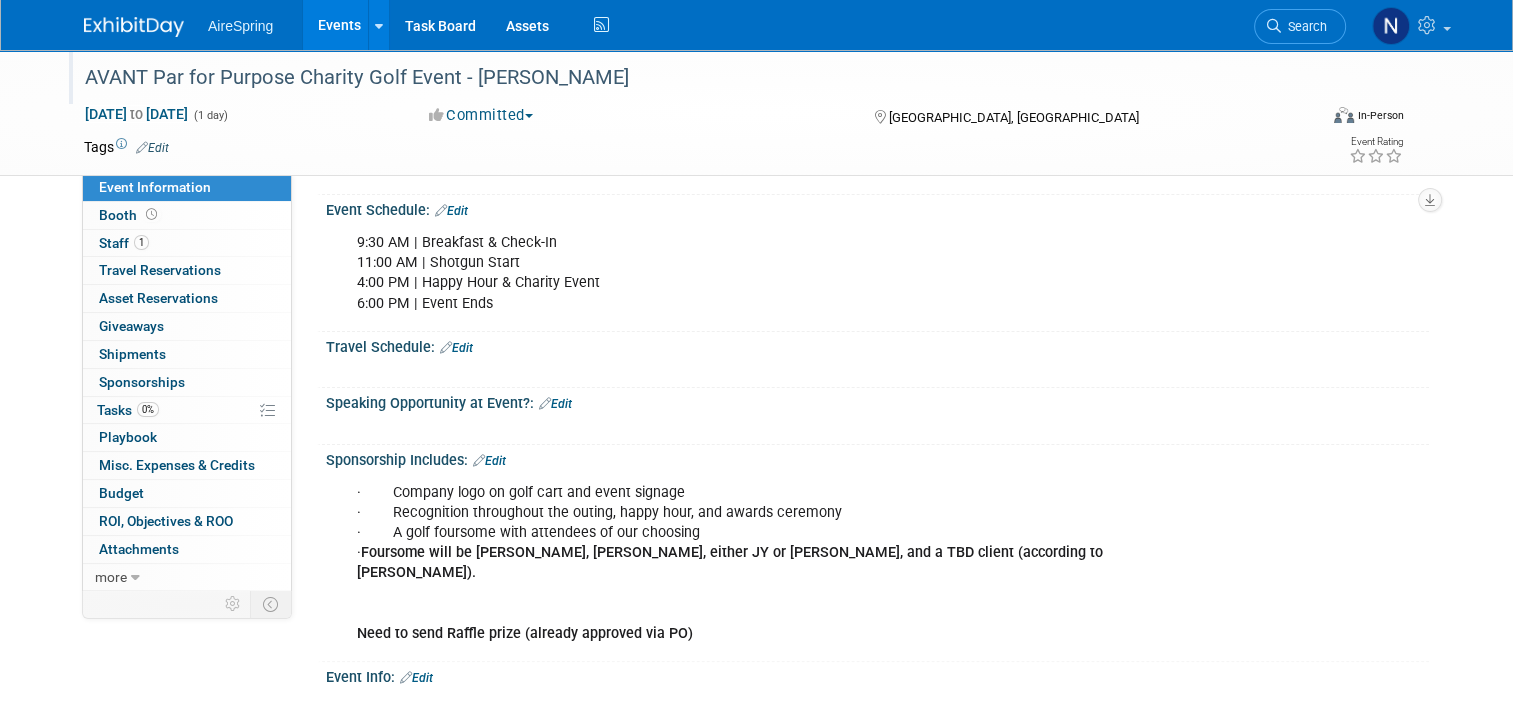 scroll, scrollTop: 400, scrollLeft: 0, axis: vertical 